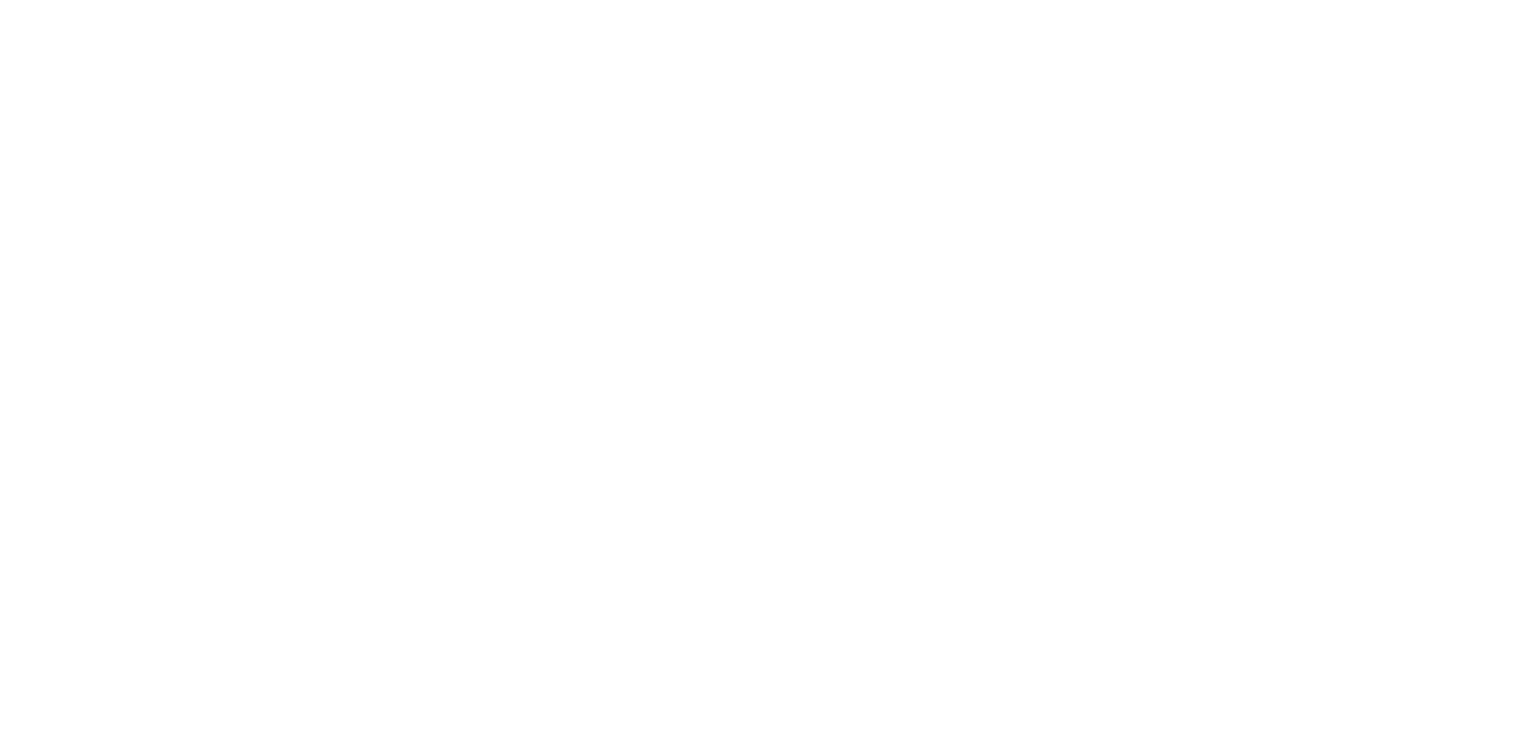 scroll, scrollTop: 0, scrollLeft: 0, axis: both 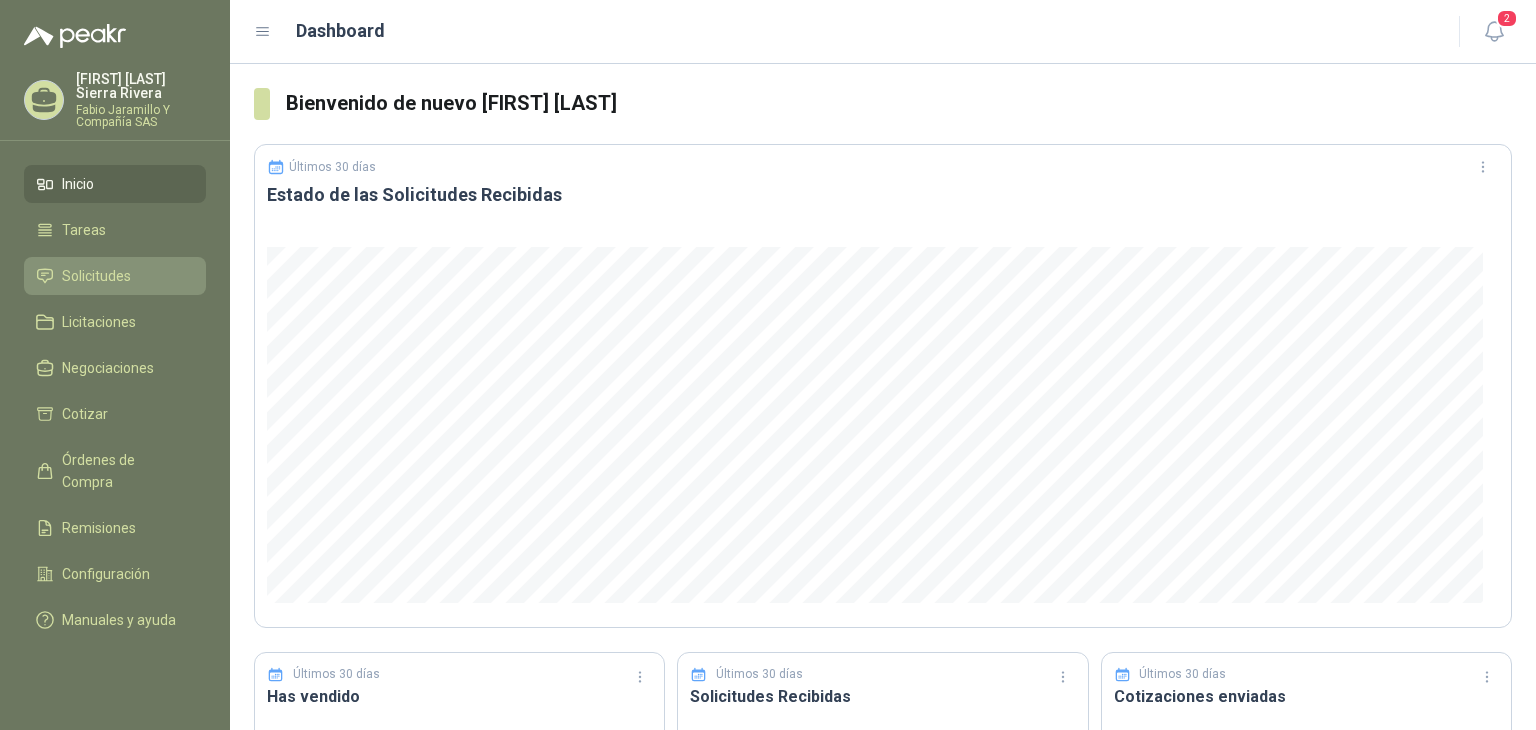 click on "Solicitudes" at bounding box center [96, 276] 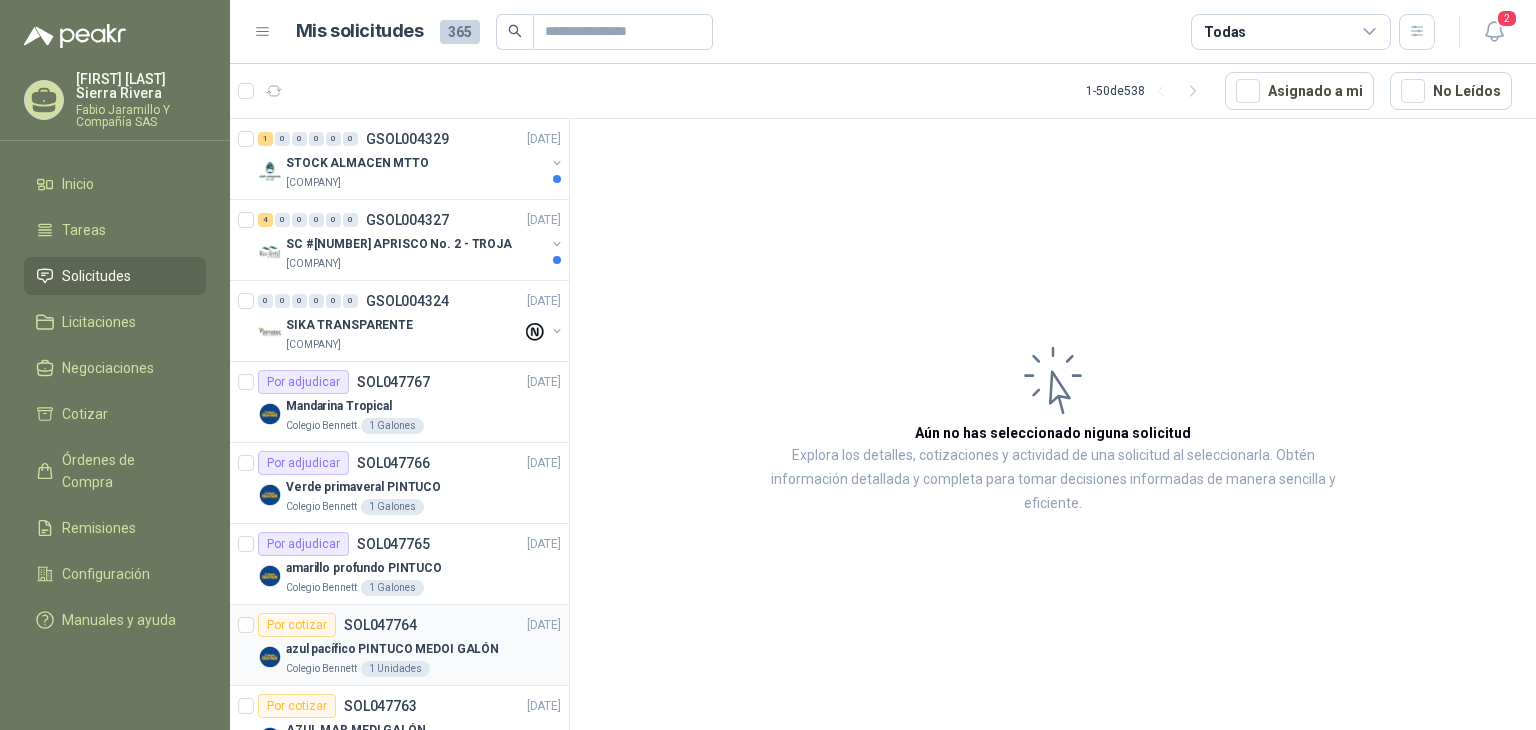 click on "Colegio Bennett" at bounding box center (321, 669) 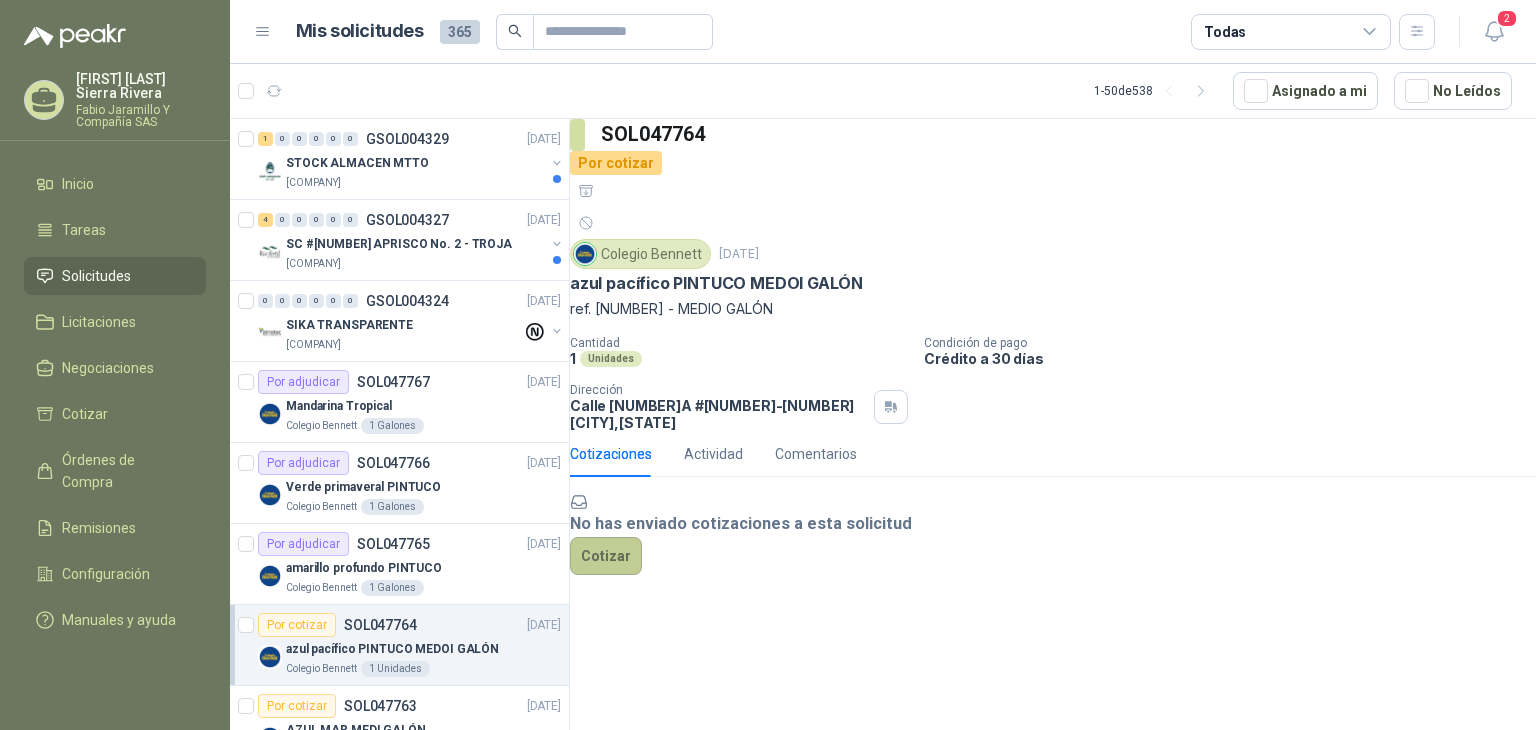 click on "Cotizar" at bounding box center [606, 556] 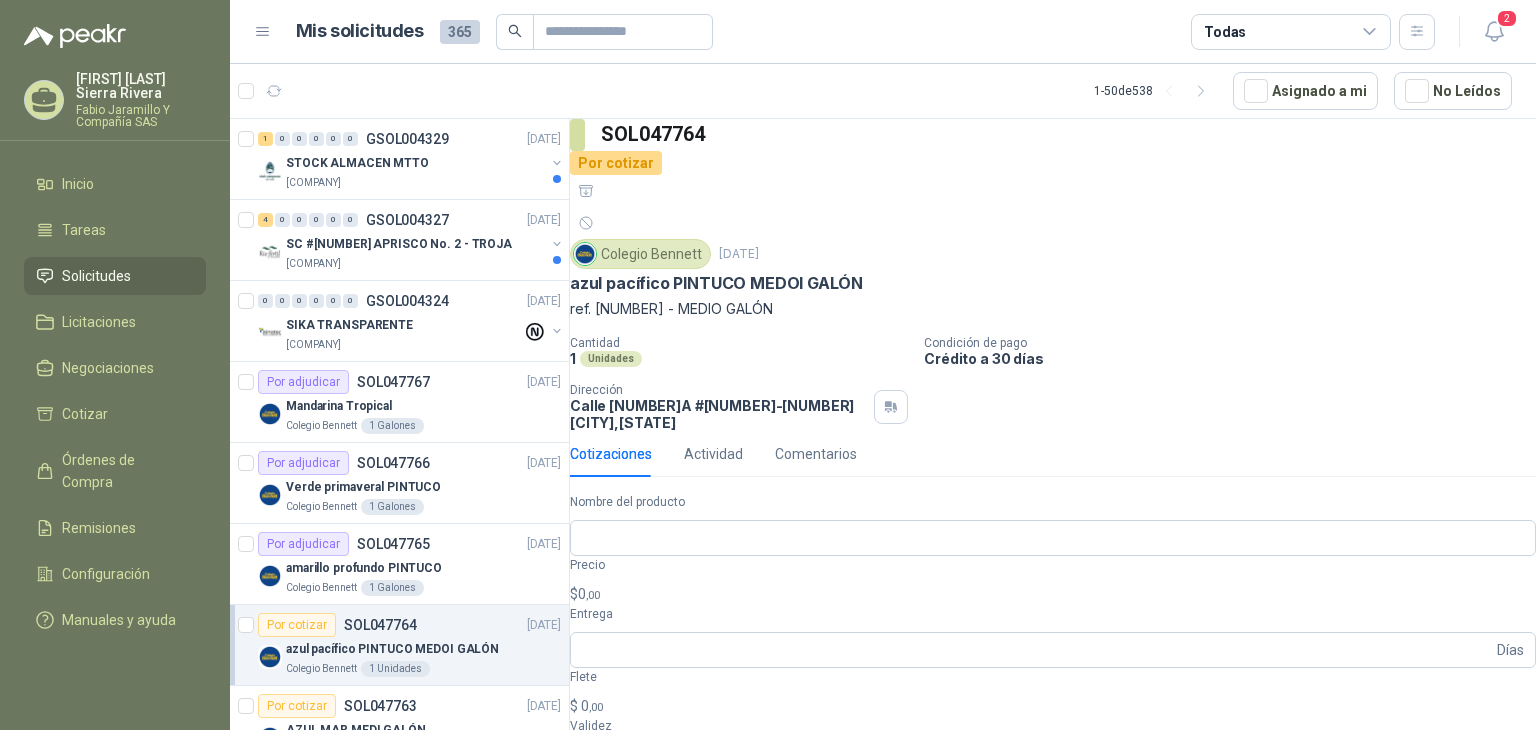 click on ",00" at bounding box center (593, 595) 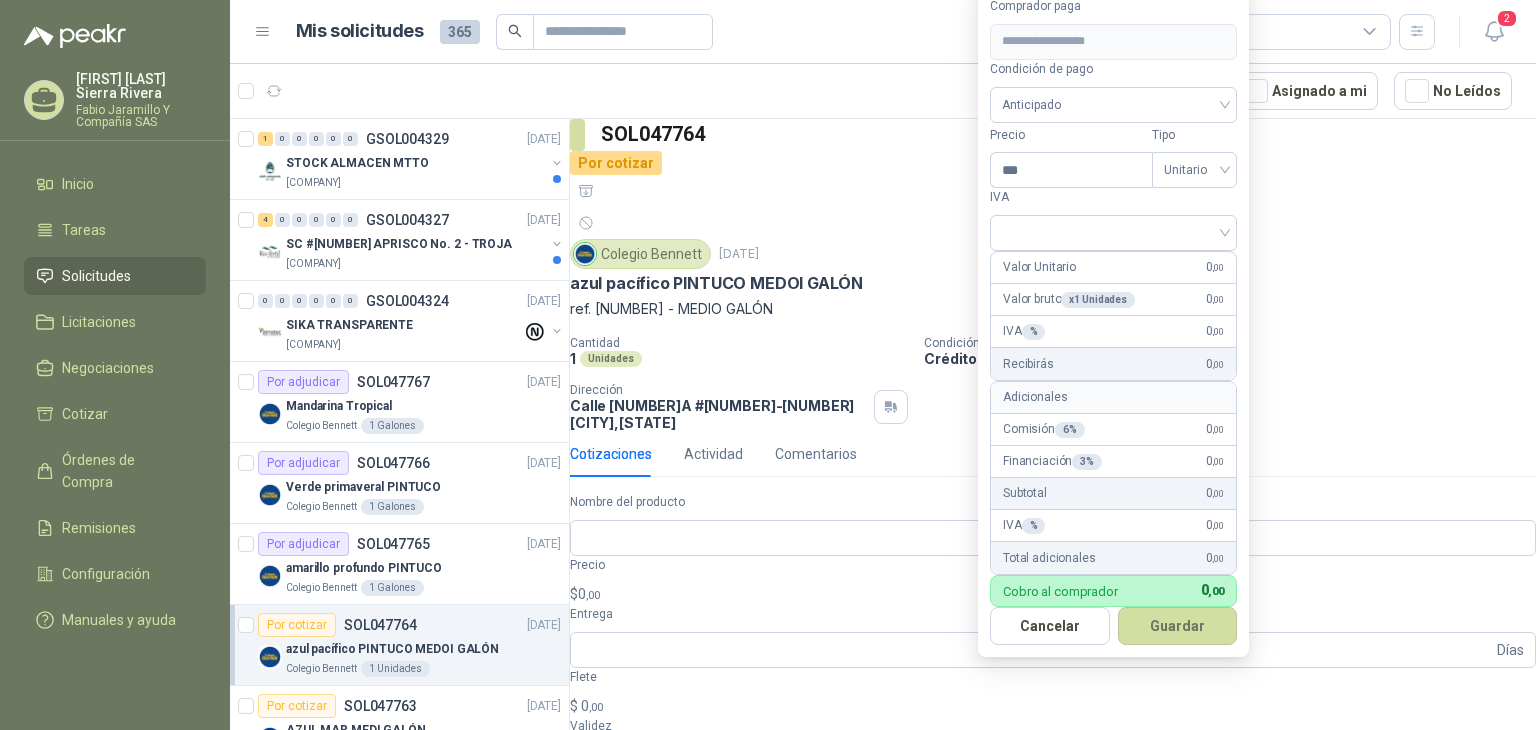 click on "Guardar" at bounding box center [1178, 626] 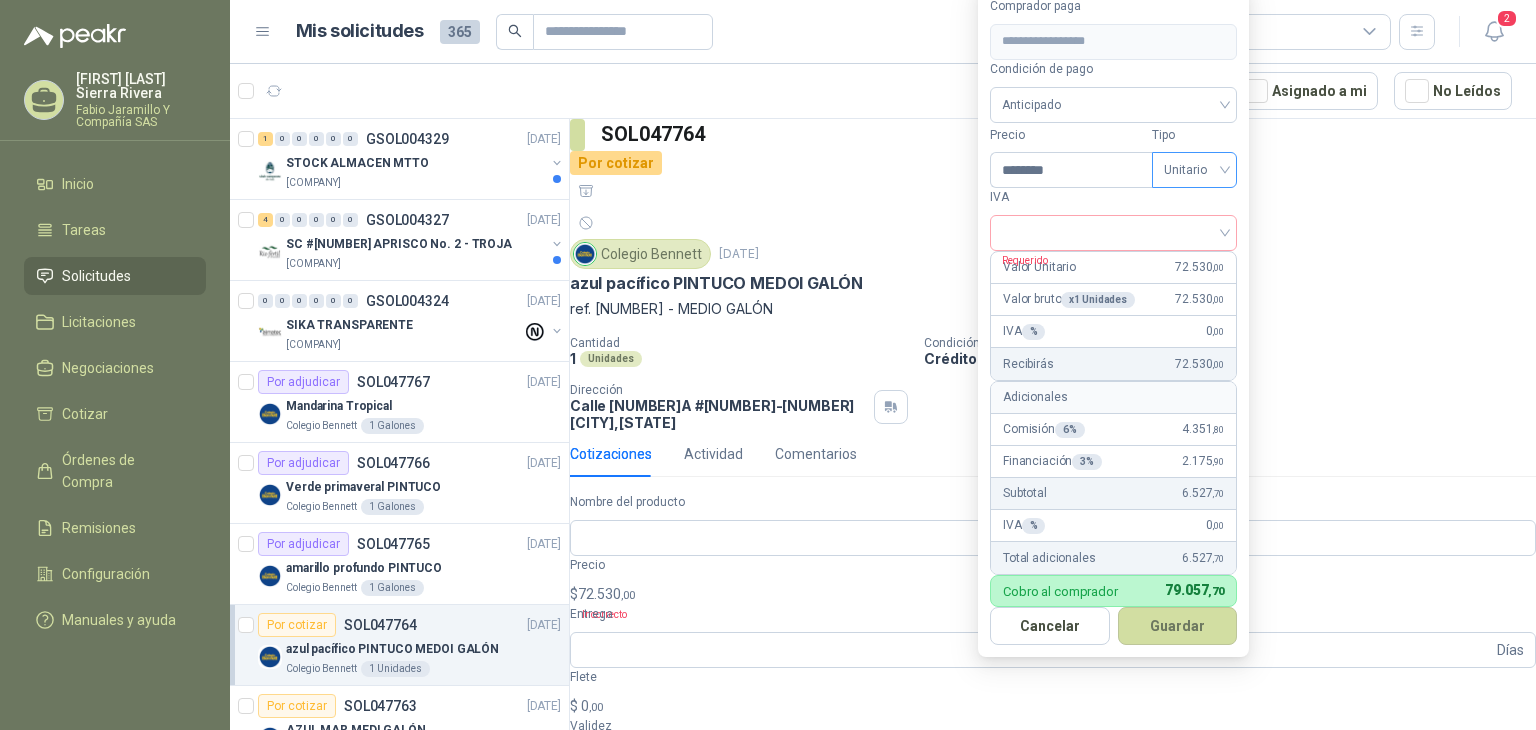 click on "Unitario" at bounding box center [1194, 170] 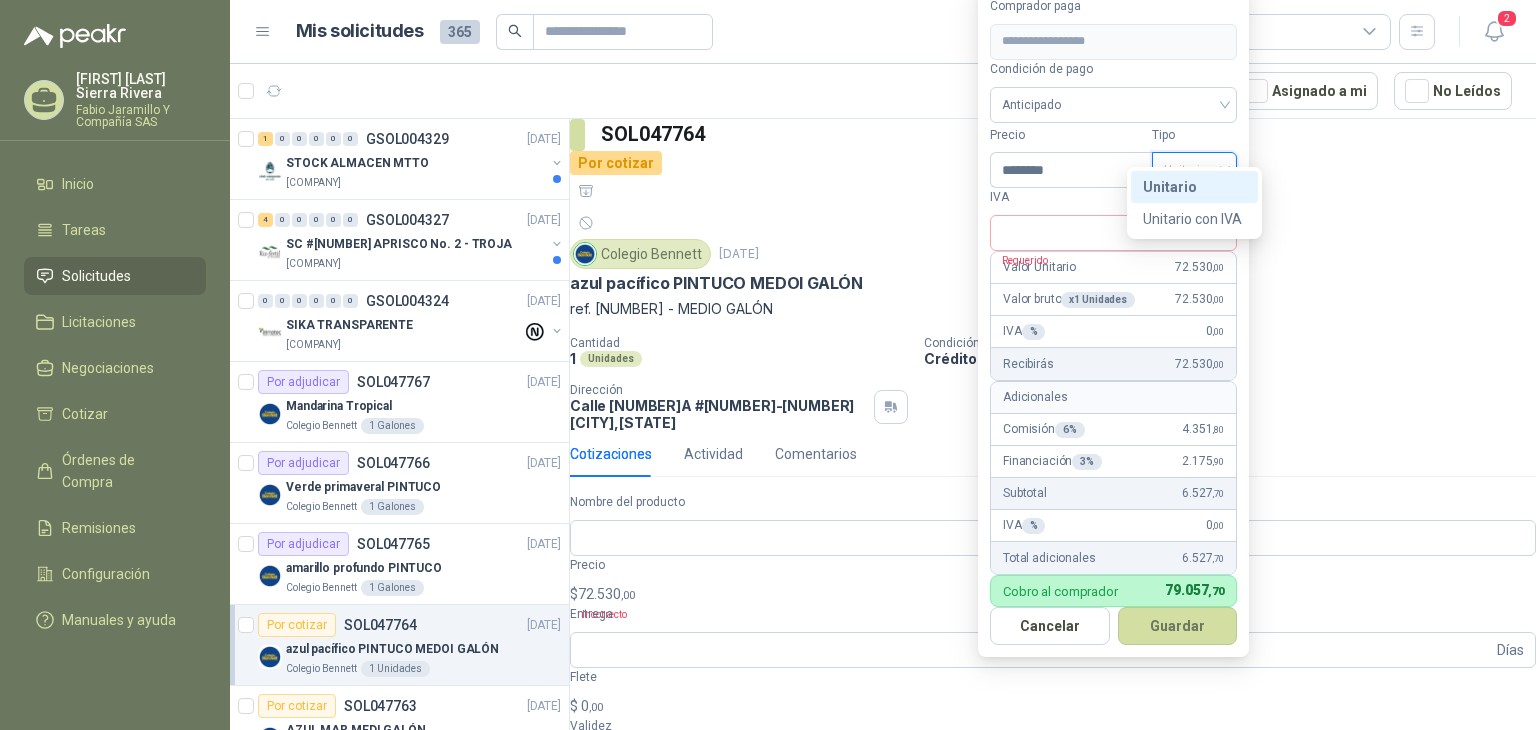 click on "Unitario" at bounding box center (1194, 187) 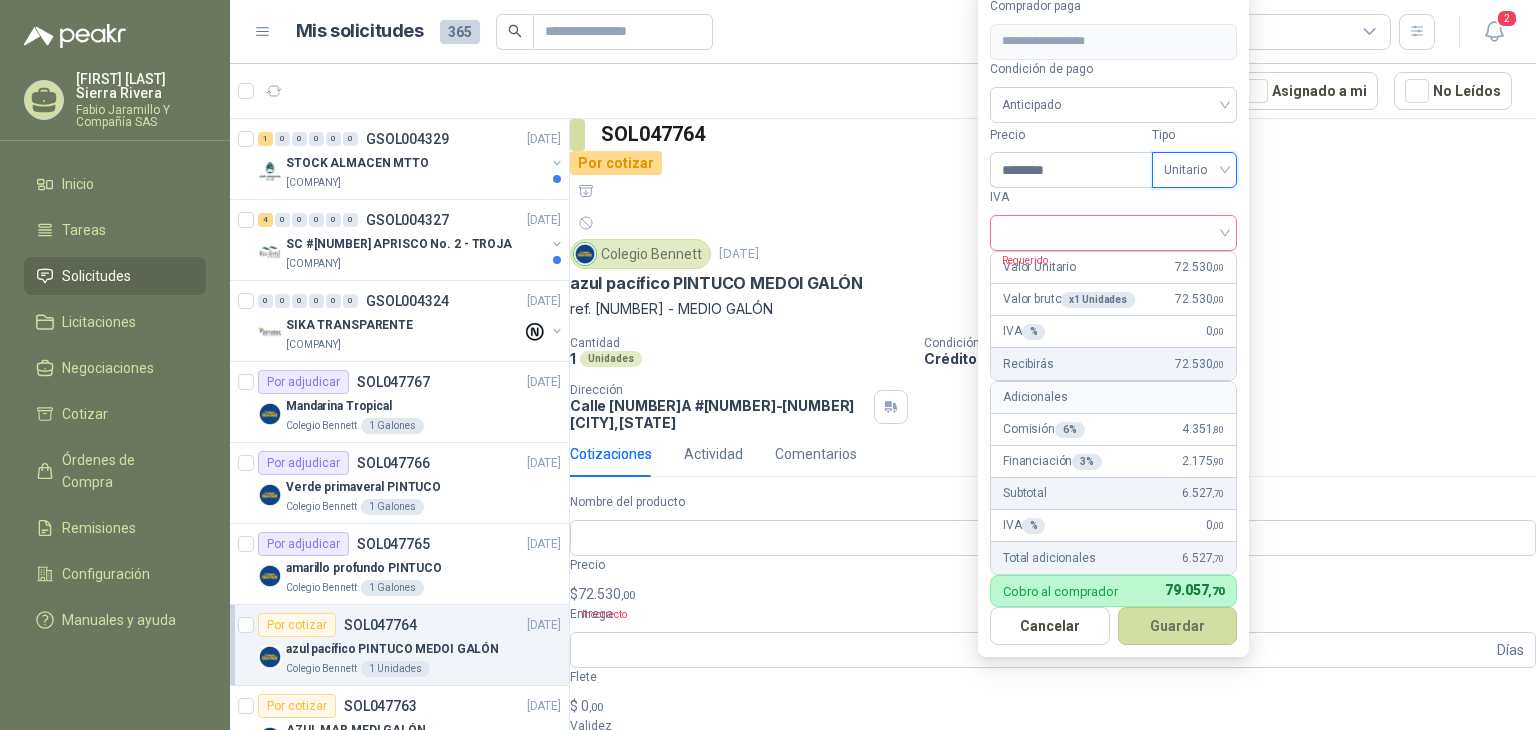 click at bounding box center (1113, 231) 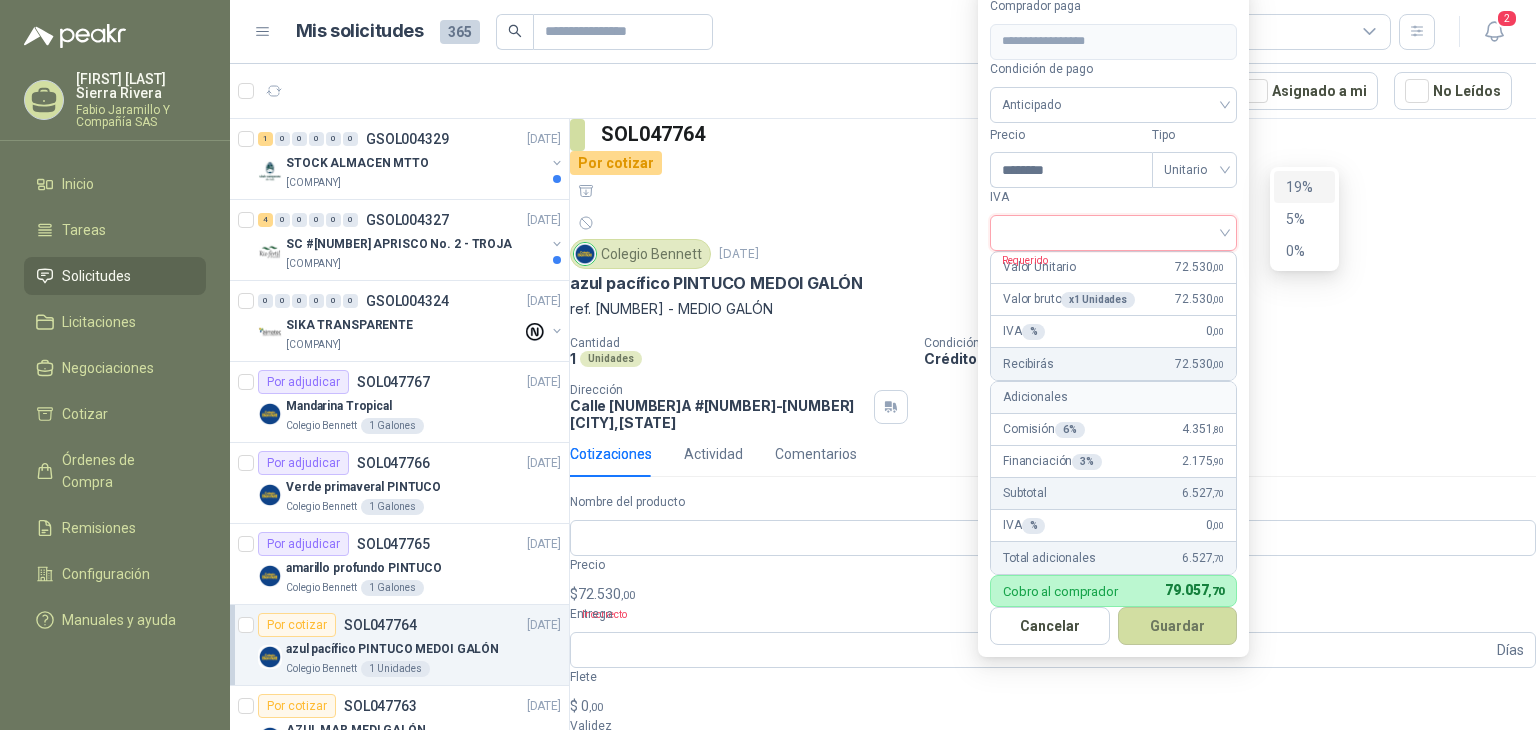 click on "19%" at bounding box center [0, 0] 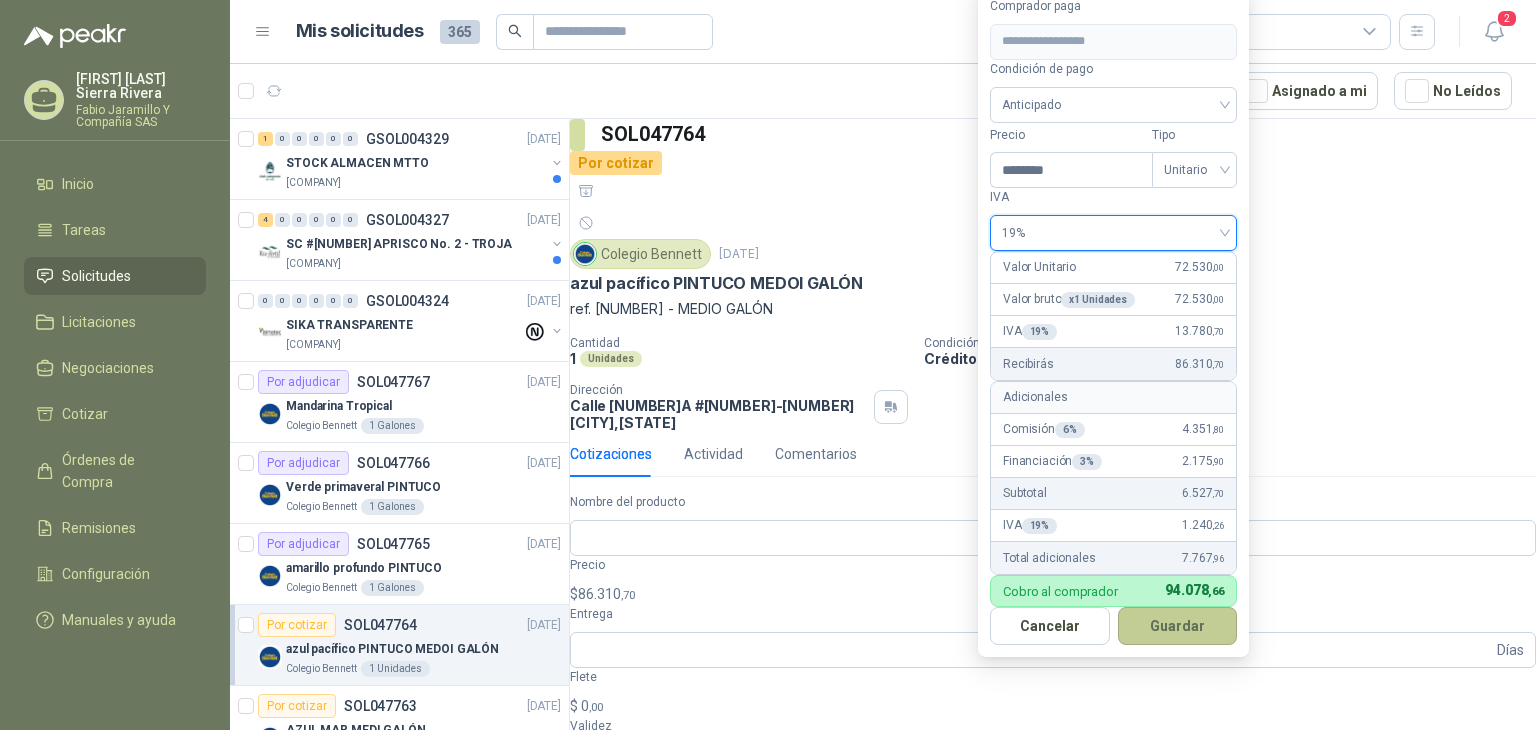 click on "Guardar" at bounding box center [1178, 626] 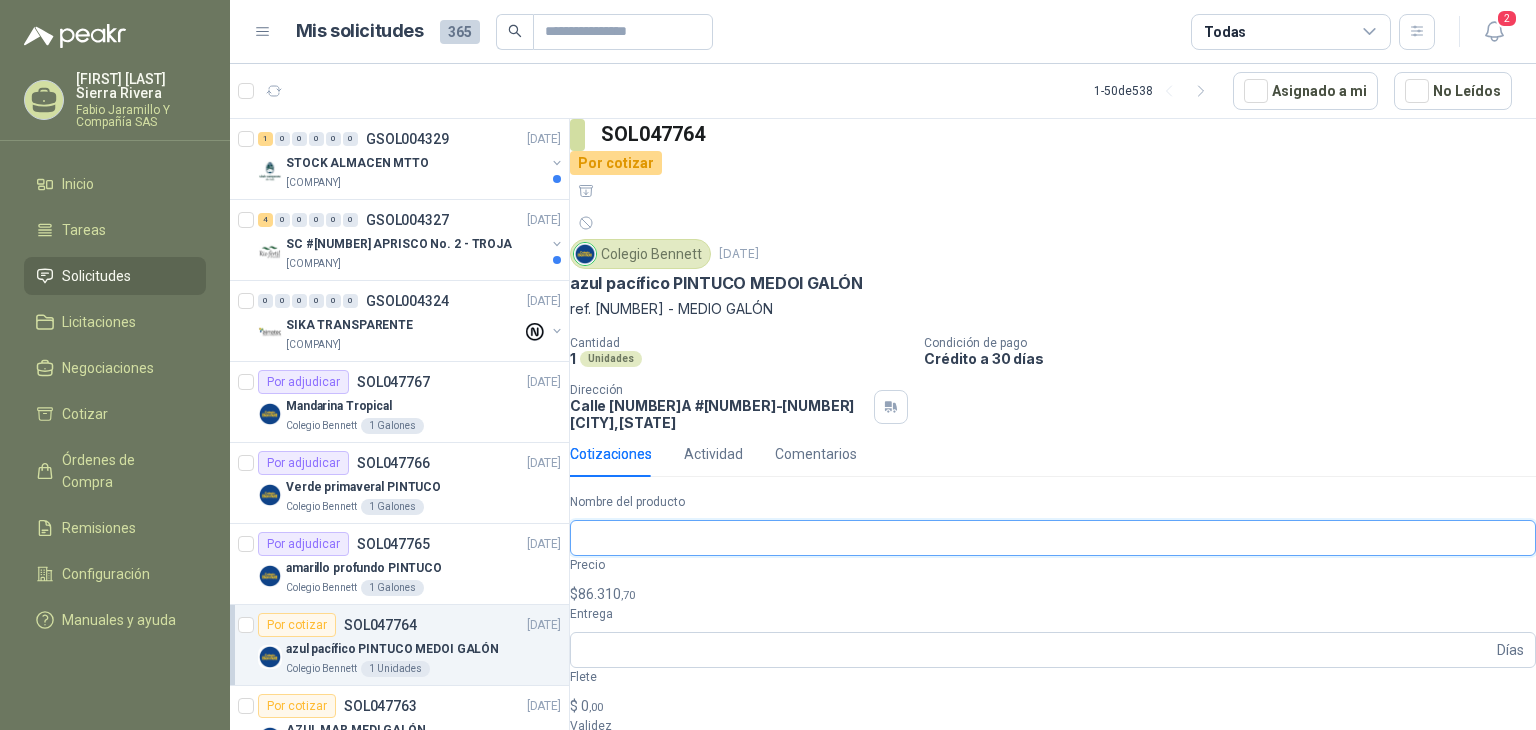 click on "Nombre del producto" at bounding box center [1053, 538] 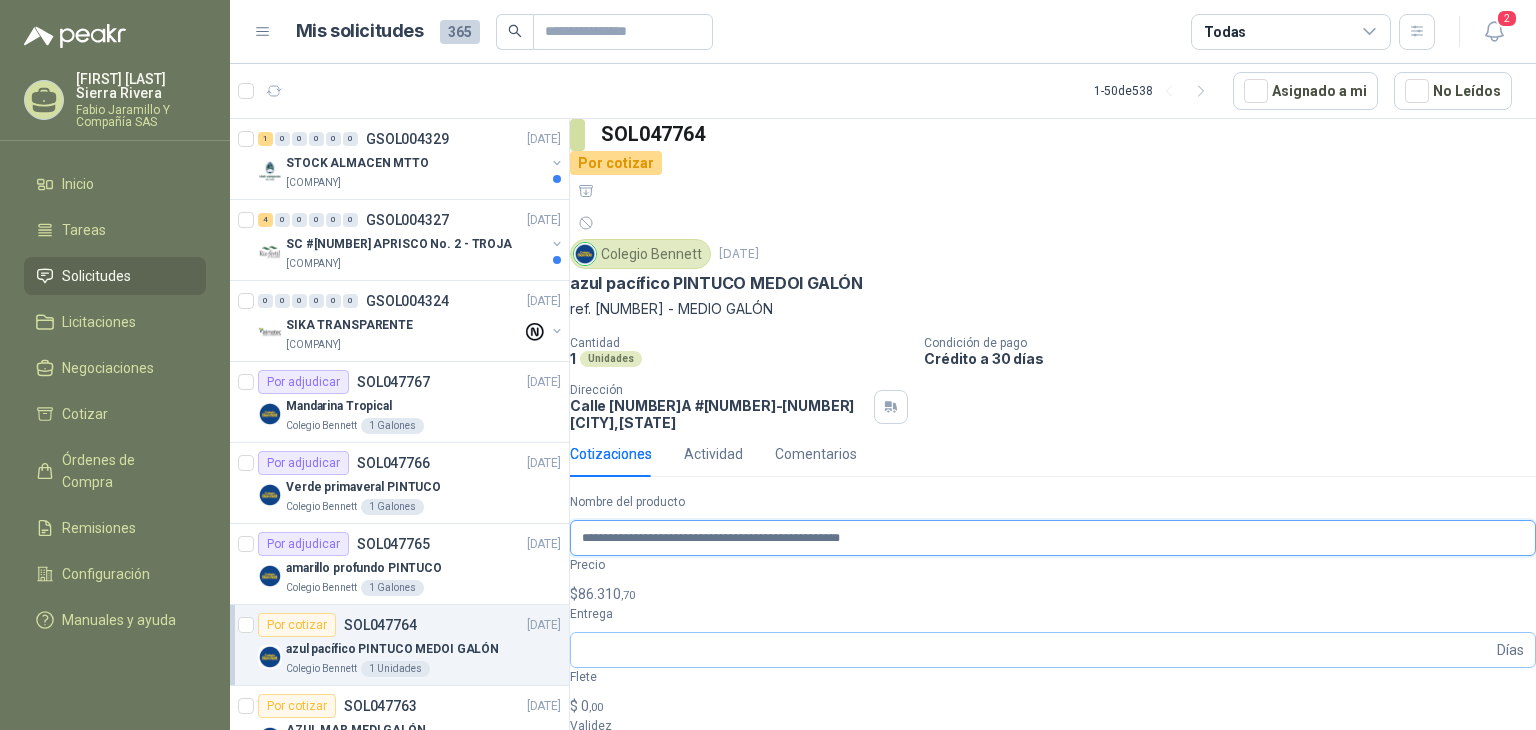 type on "**********" 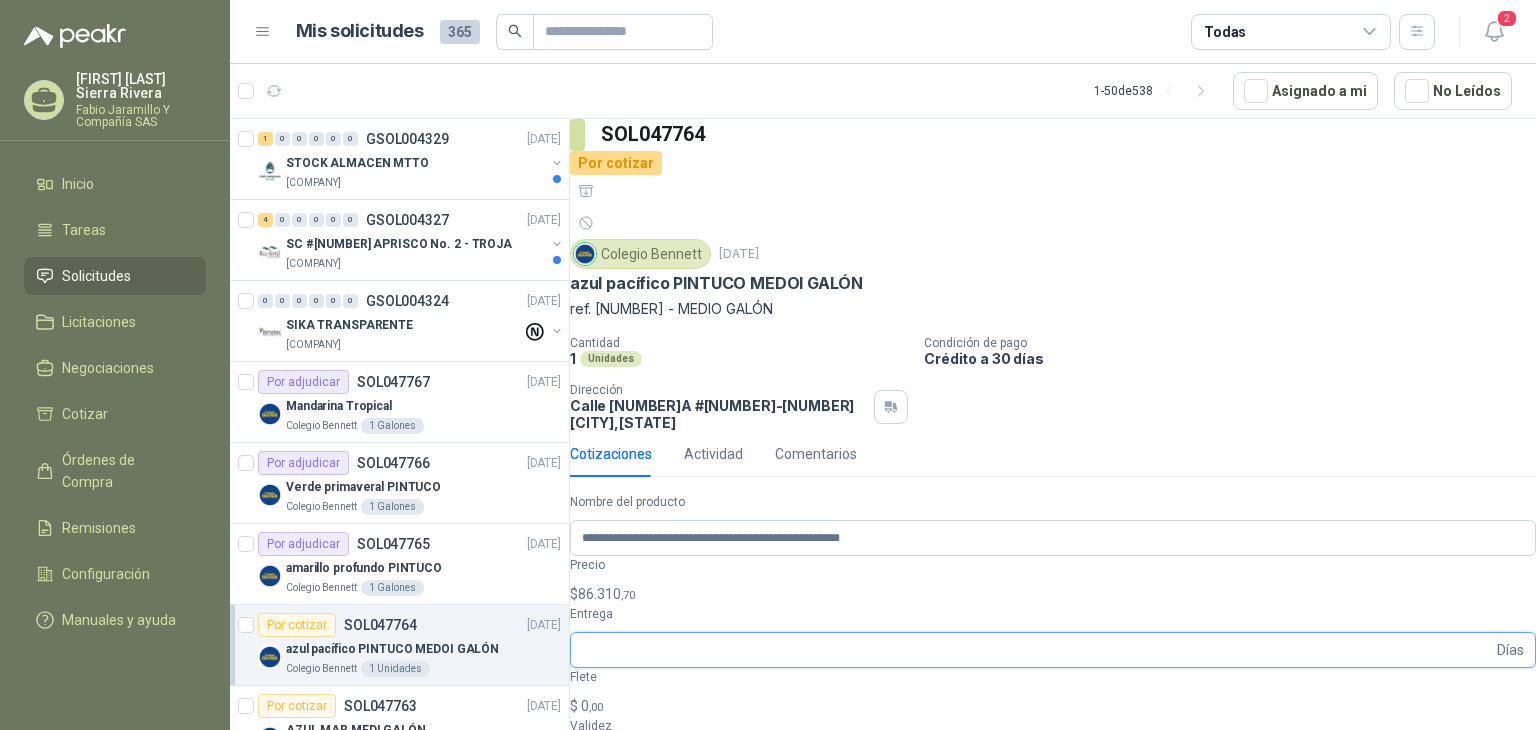 click on "Entrega" at bounding box center [1037, 650] 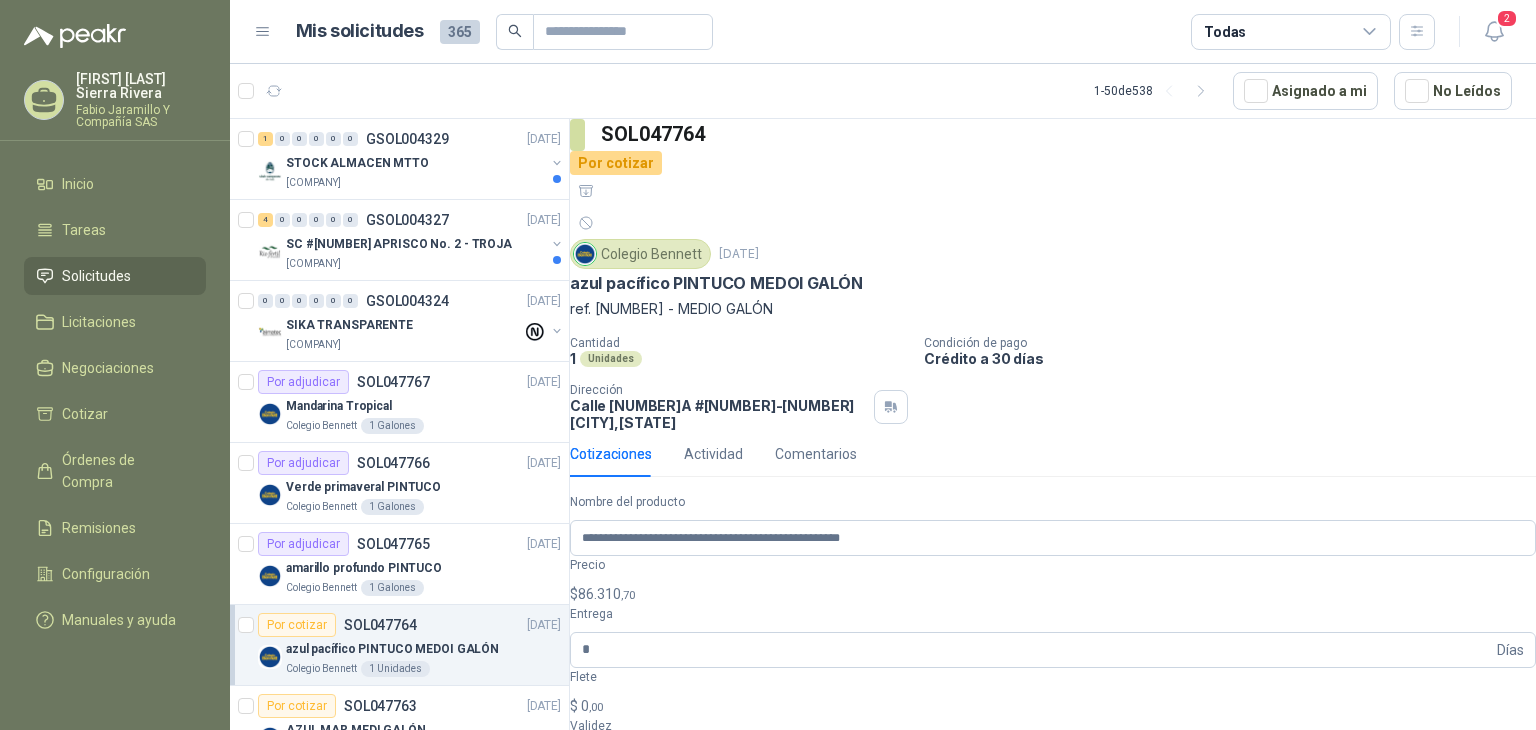 click on "$    0 ,00" at bounding box center (1053, 706) 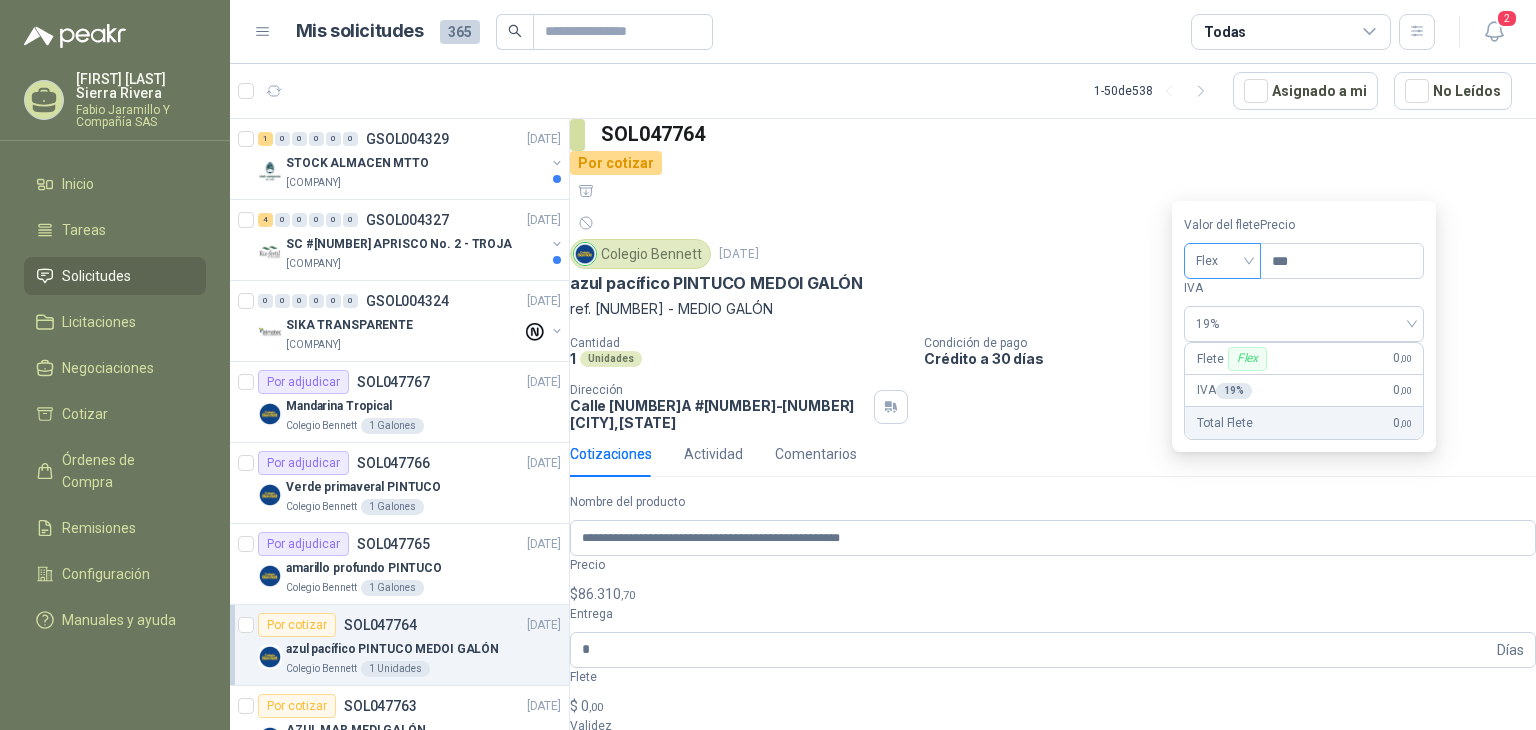 click on "Flex" at bounding box center (1222, 261) 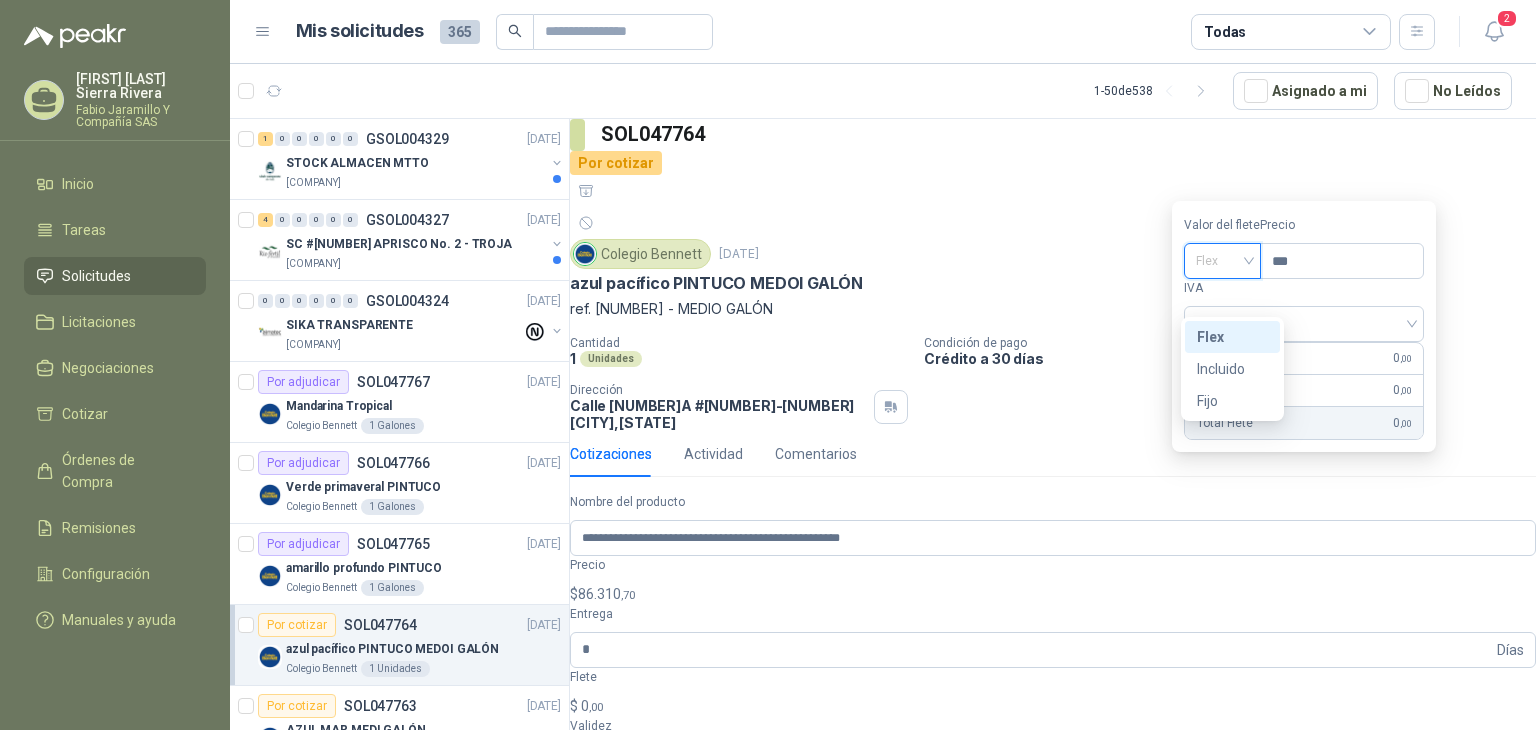 click on "Flex" at bounding box center [0, 0] 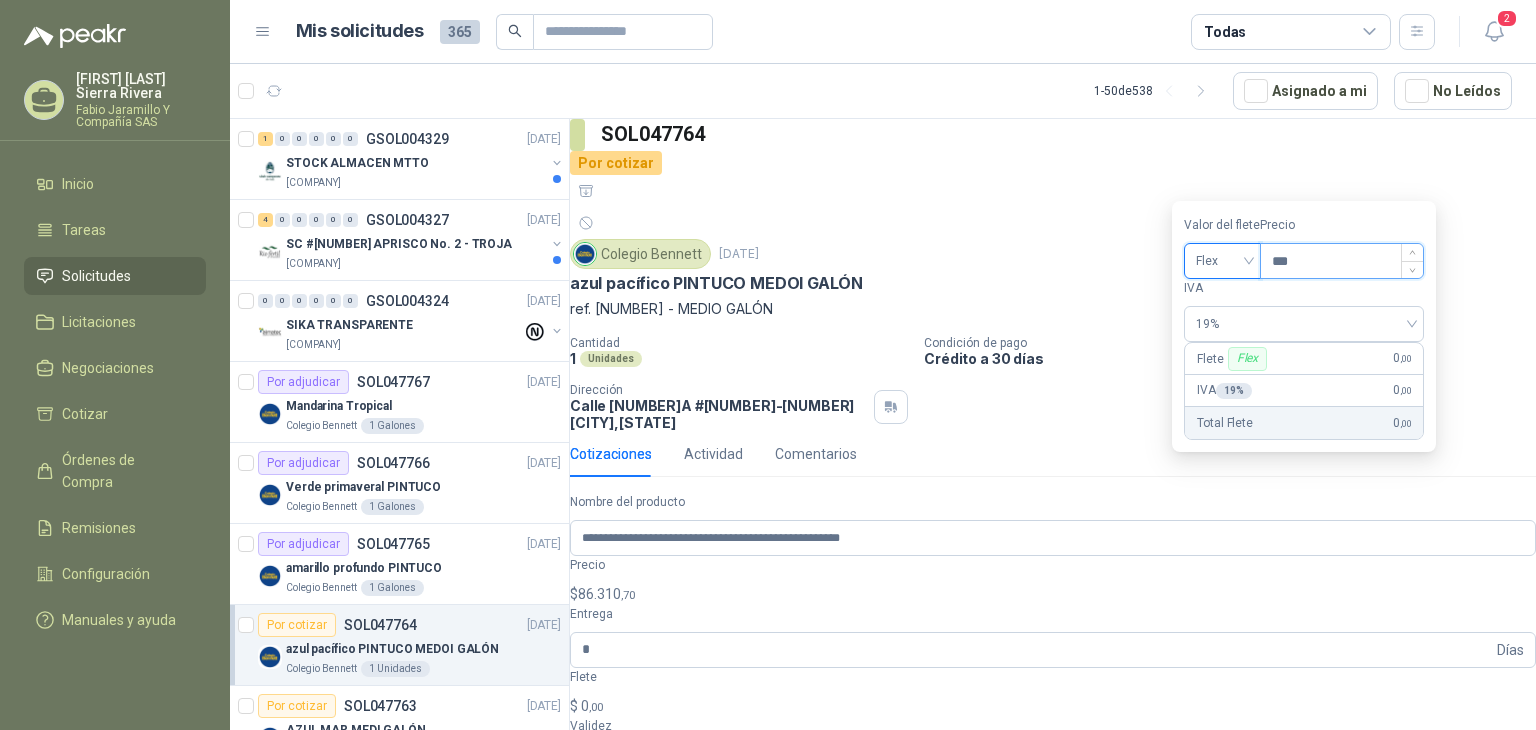 click on "***" at bounding box center [1342, 261] 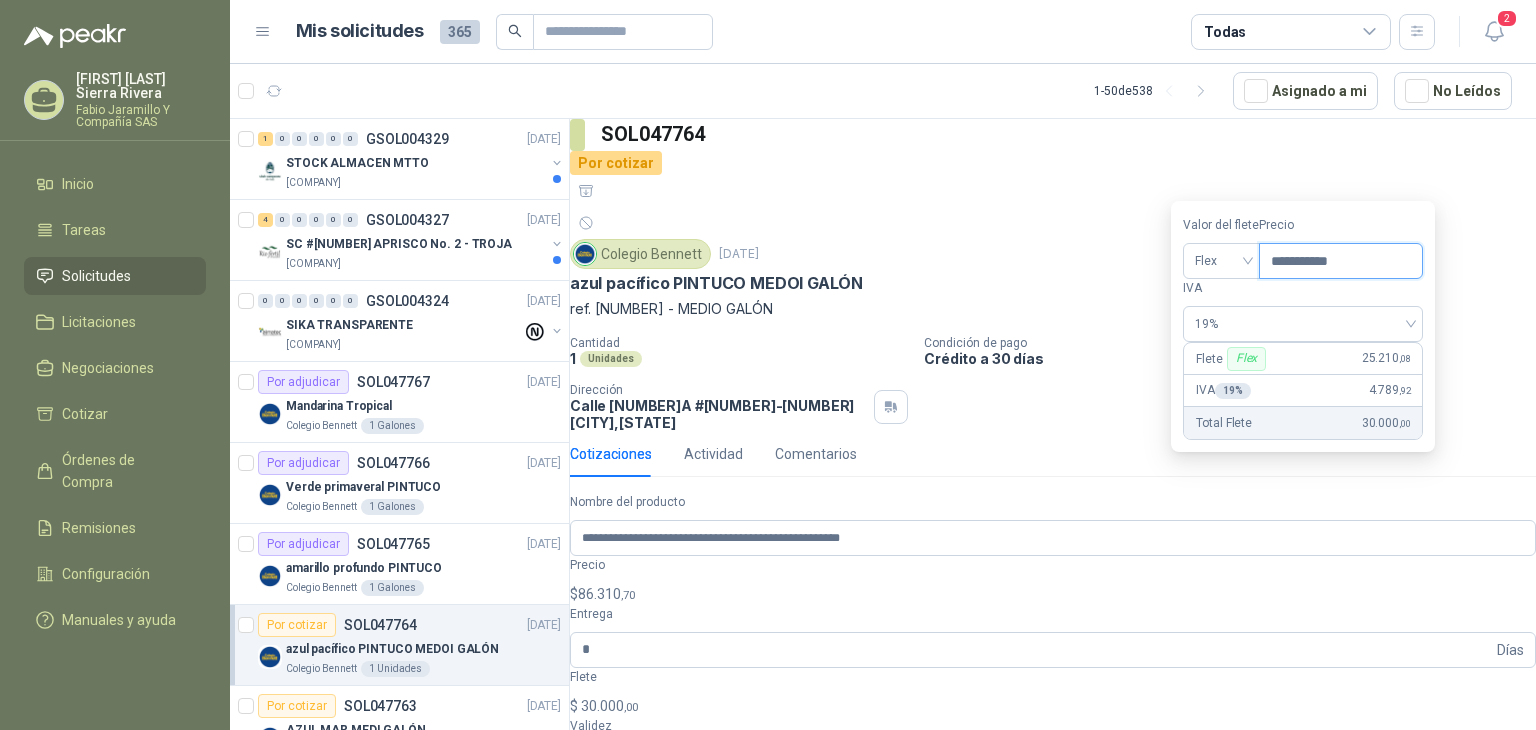 type on "**********" 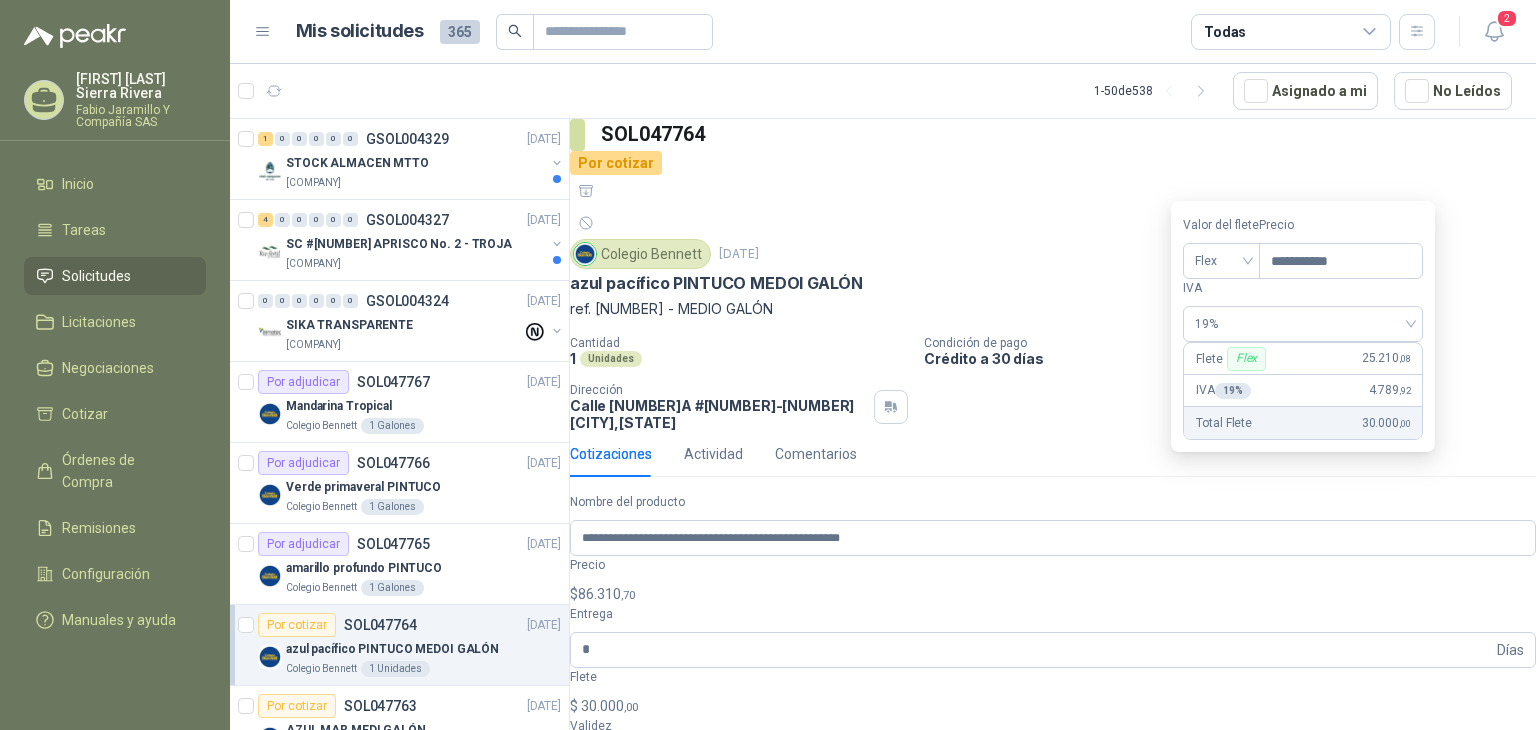 click on "**********" at bounding box center (1303, 326) 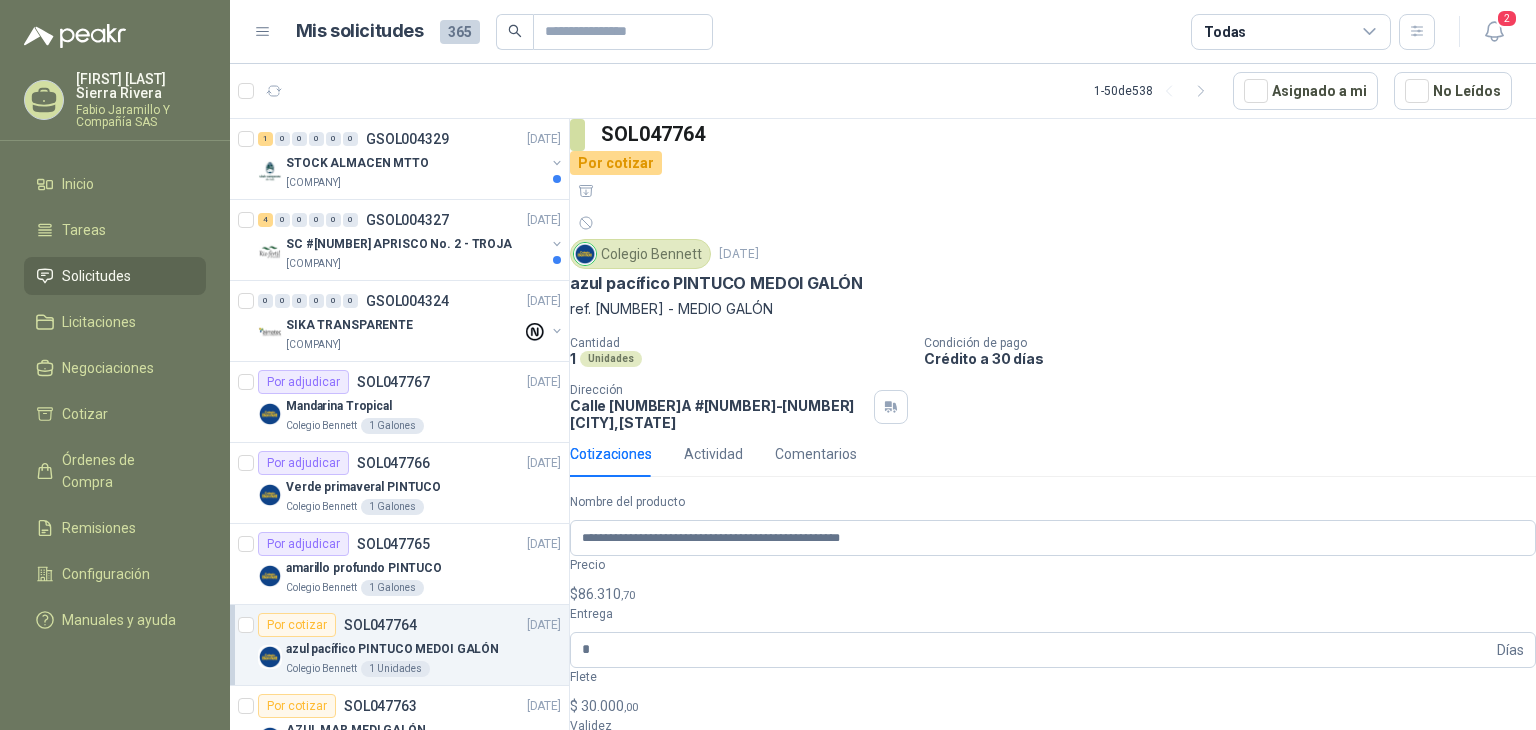 click on "**********" at bounding box center [1044, 760] 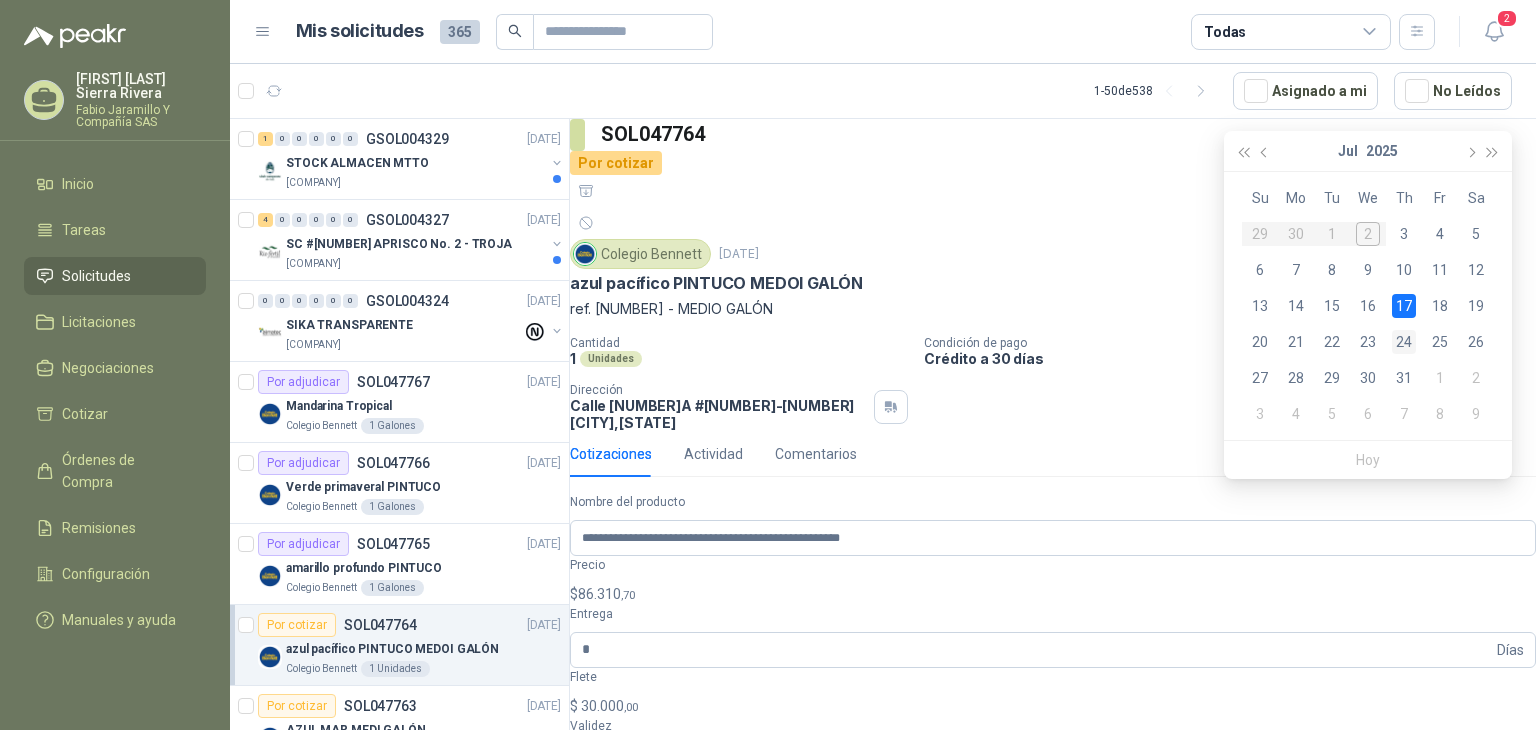 click on "24" at bounding box center (1404, 342) 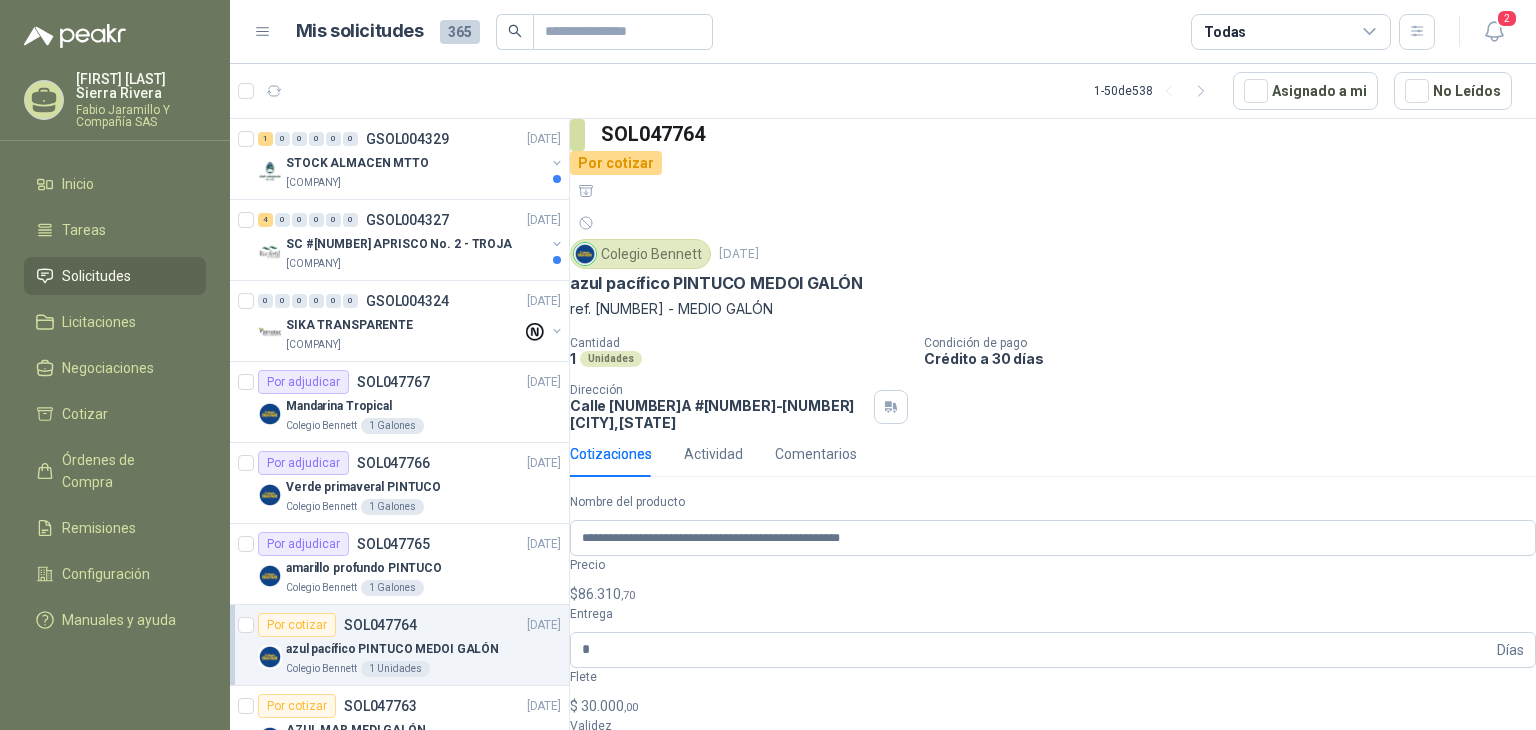 click on "Publicar Cotización" at bounding box center [647, 919] 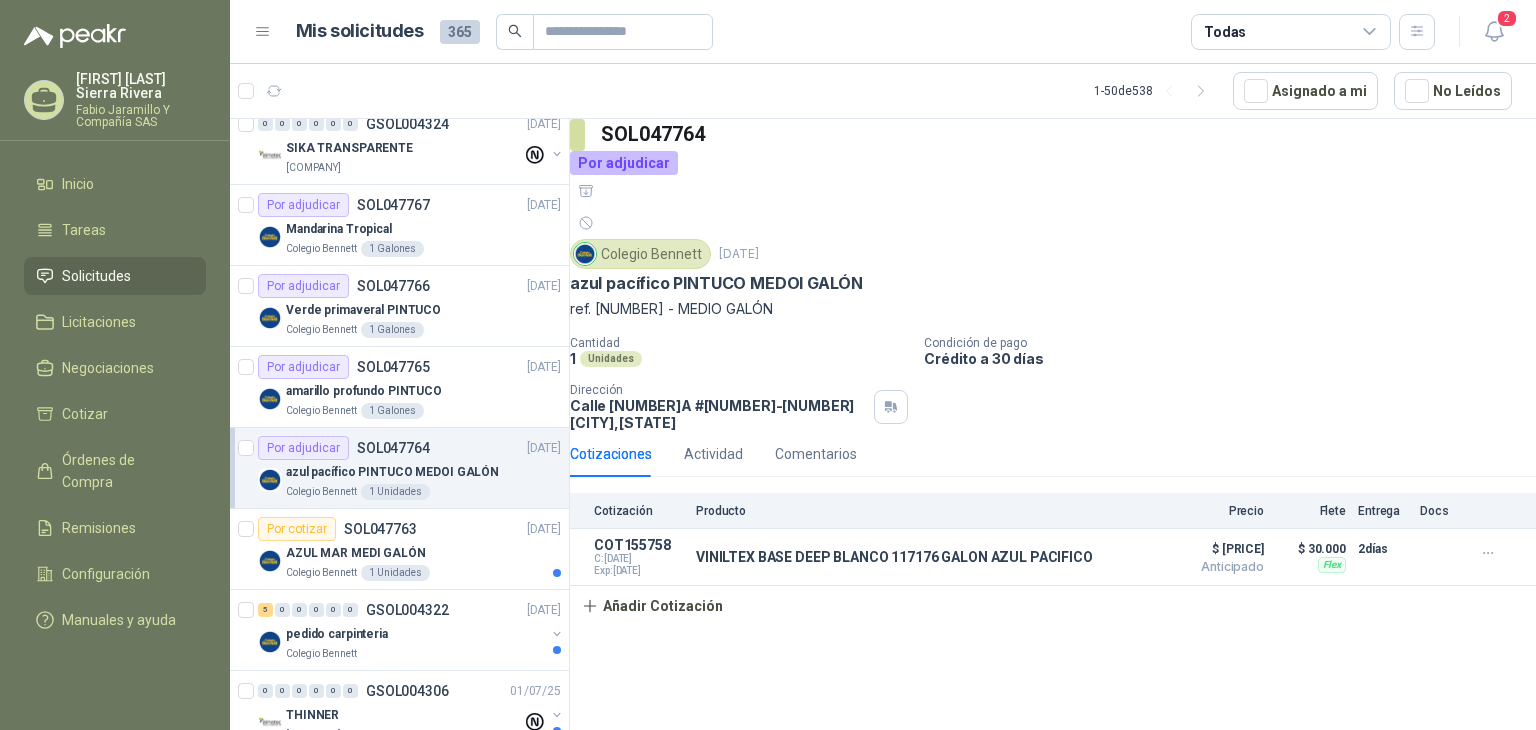 scroll, scrollTop: 300, scrollLeft: 0, axis: vertical 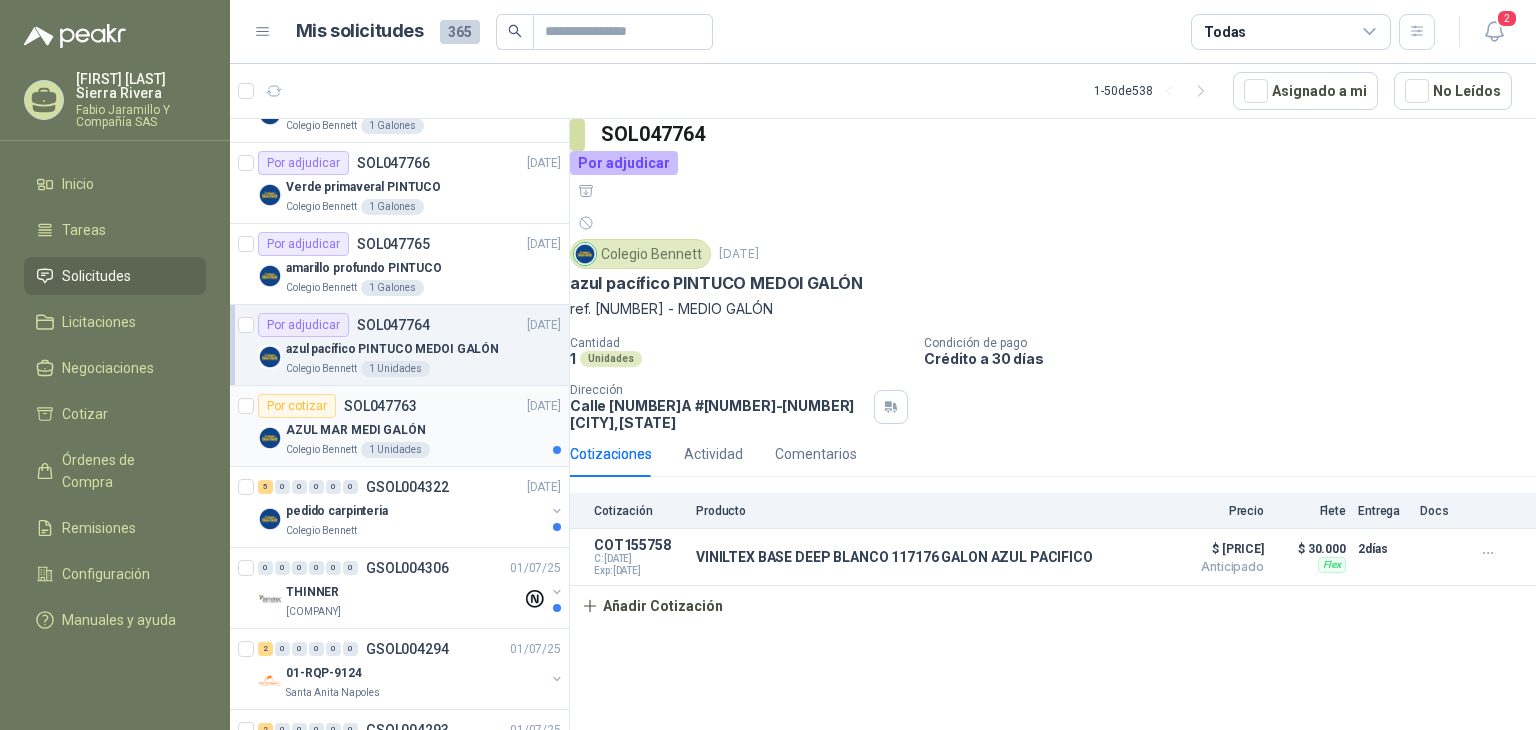 click on "[COMPANY]" at bounding box center [321, 450] 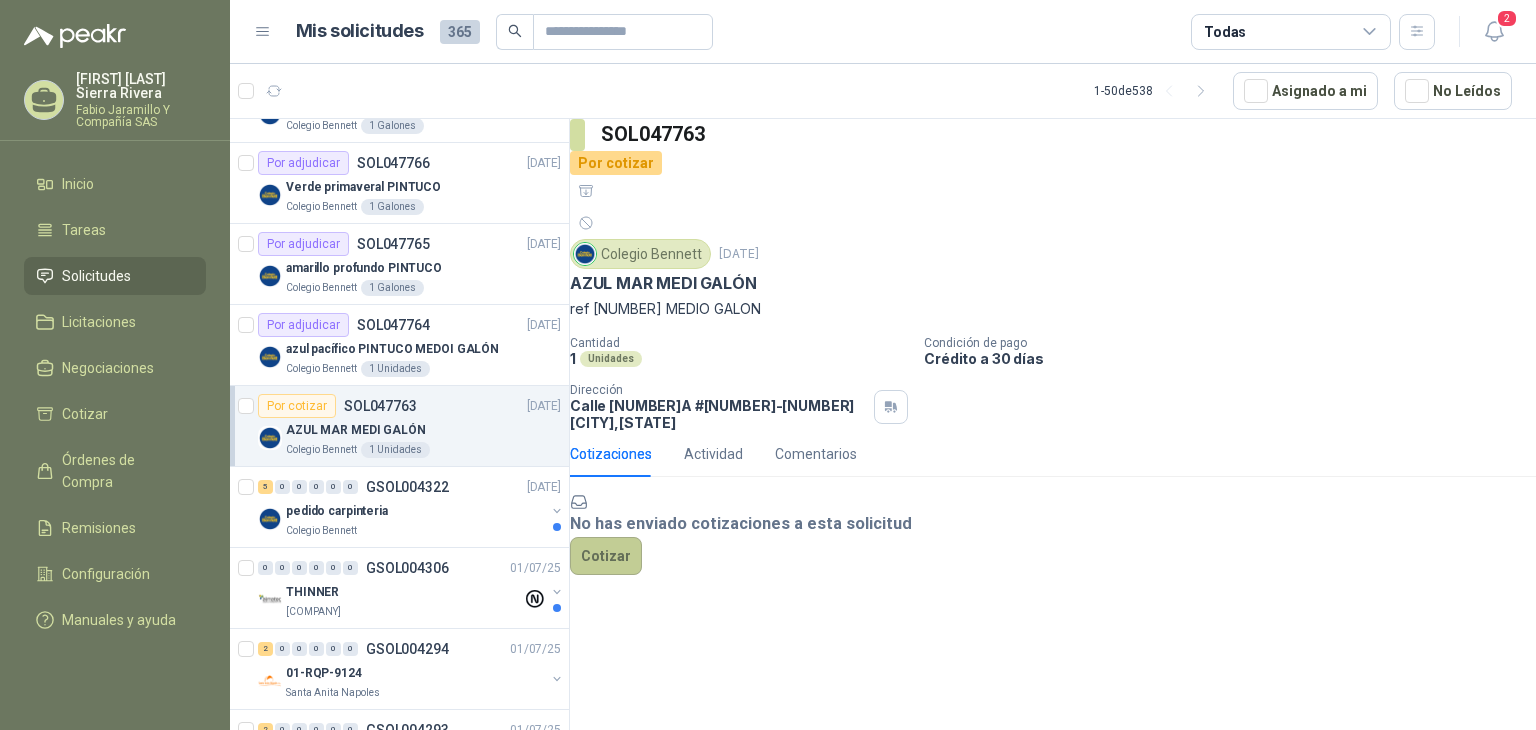 click on "Cotizar" at bounding box center (606, 556) 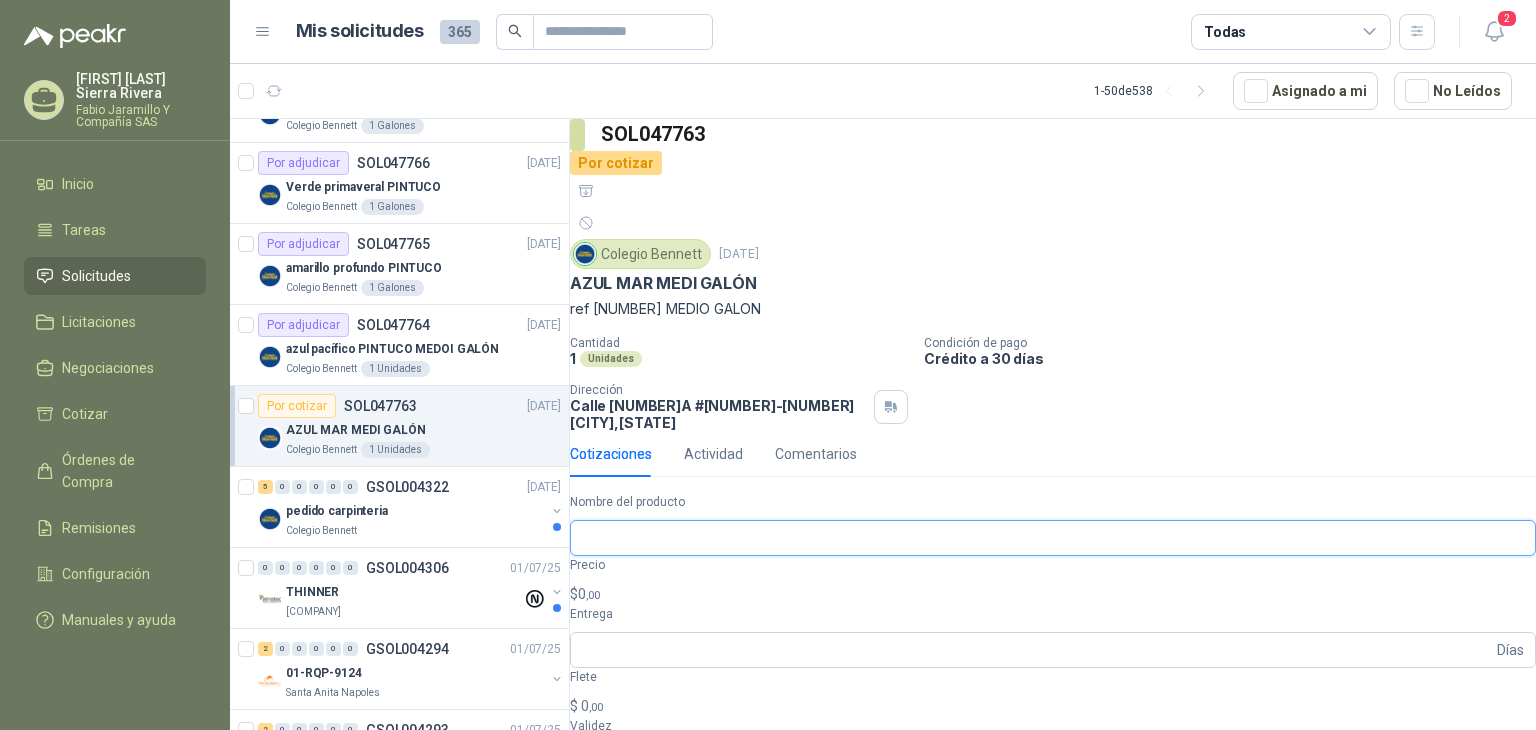 click on "Nombre del producto" at bounding box center [1053, 538] 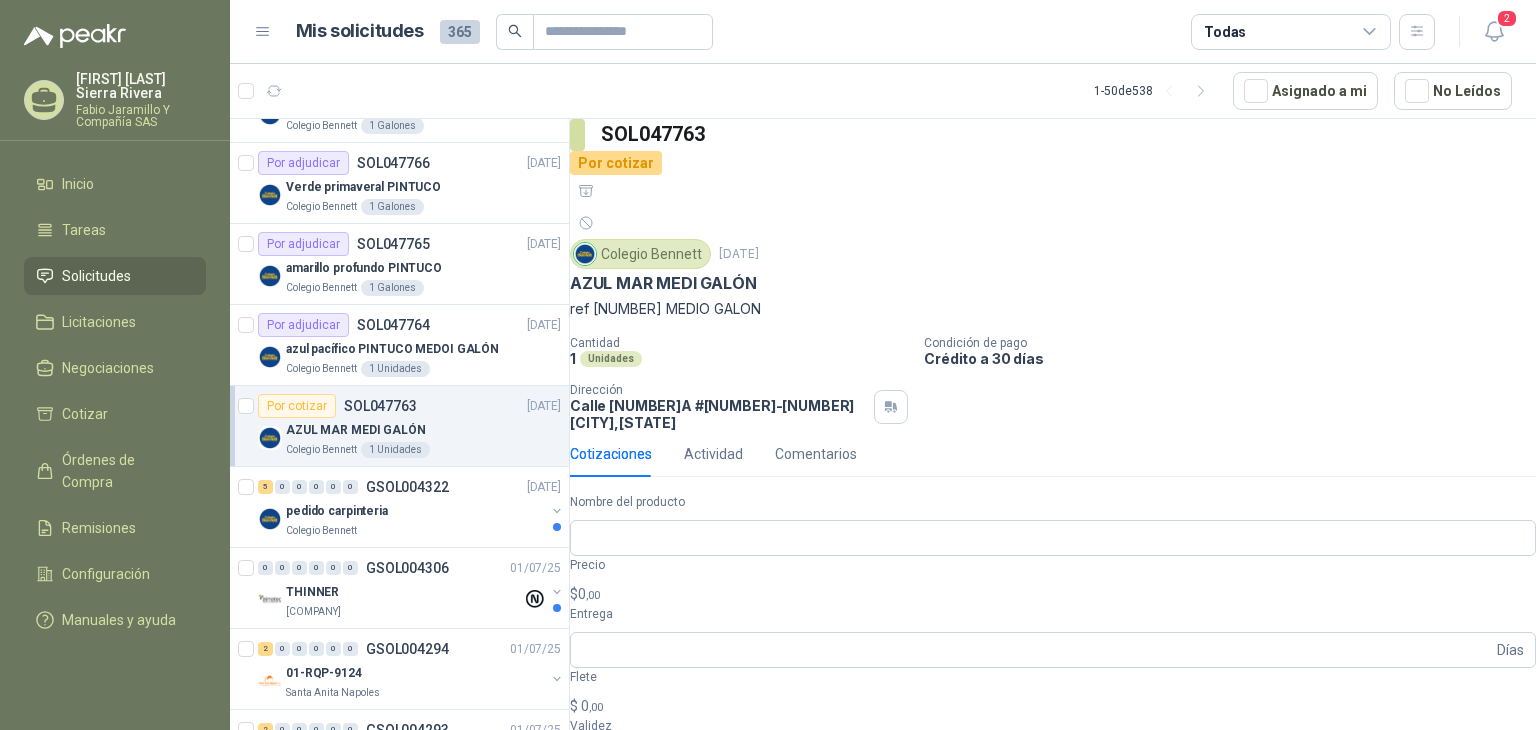 click on "Cantidad 1   Unidades Condición de pago Crédito a 30 días Dirección Calle 17A #107-27   Cali ,  Valle del Cauca" at bounding box center (1053, 383) 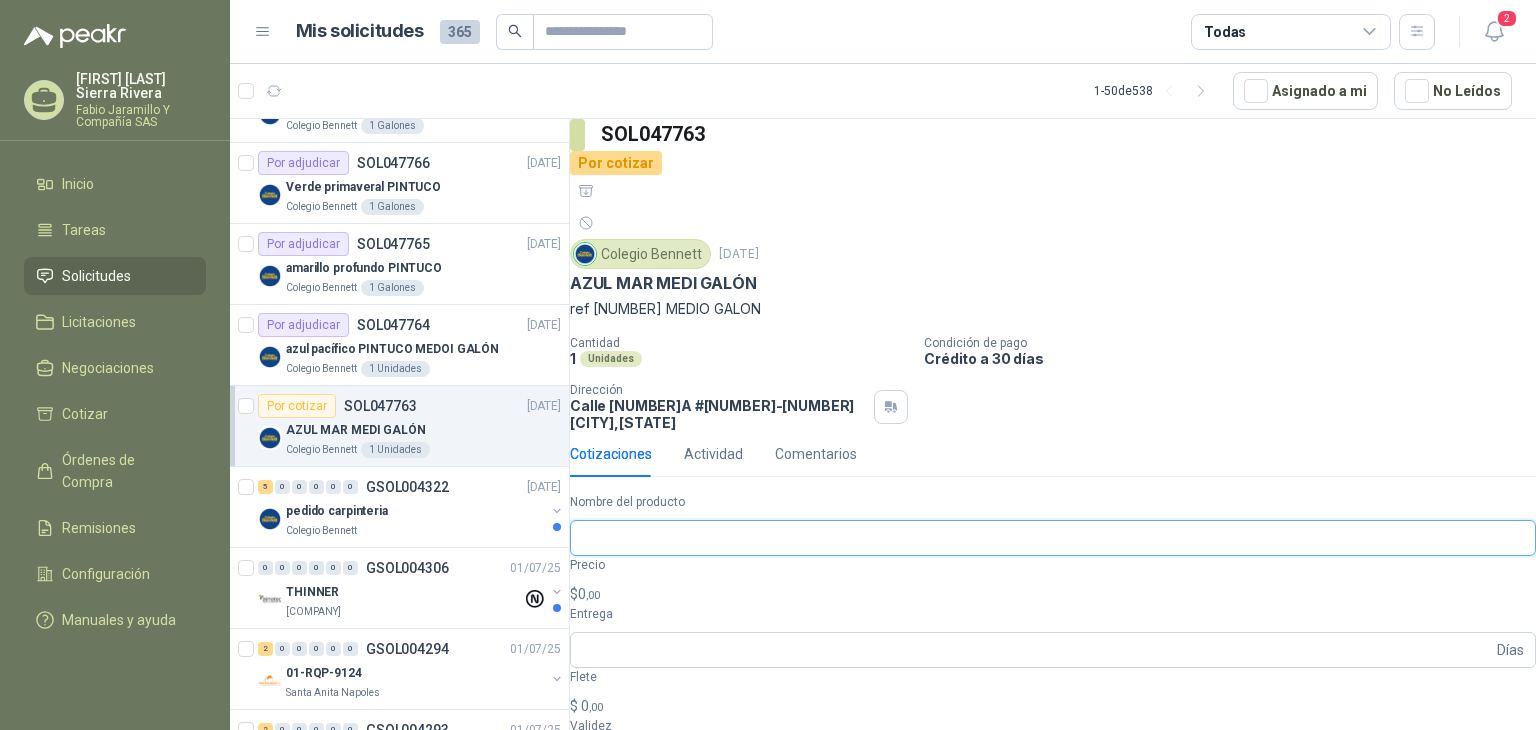 click on "Nombre del producto" at bounding box center [1053, 538] 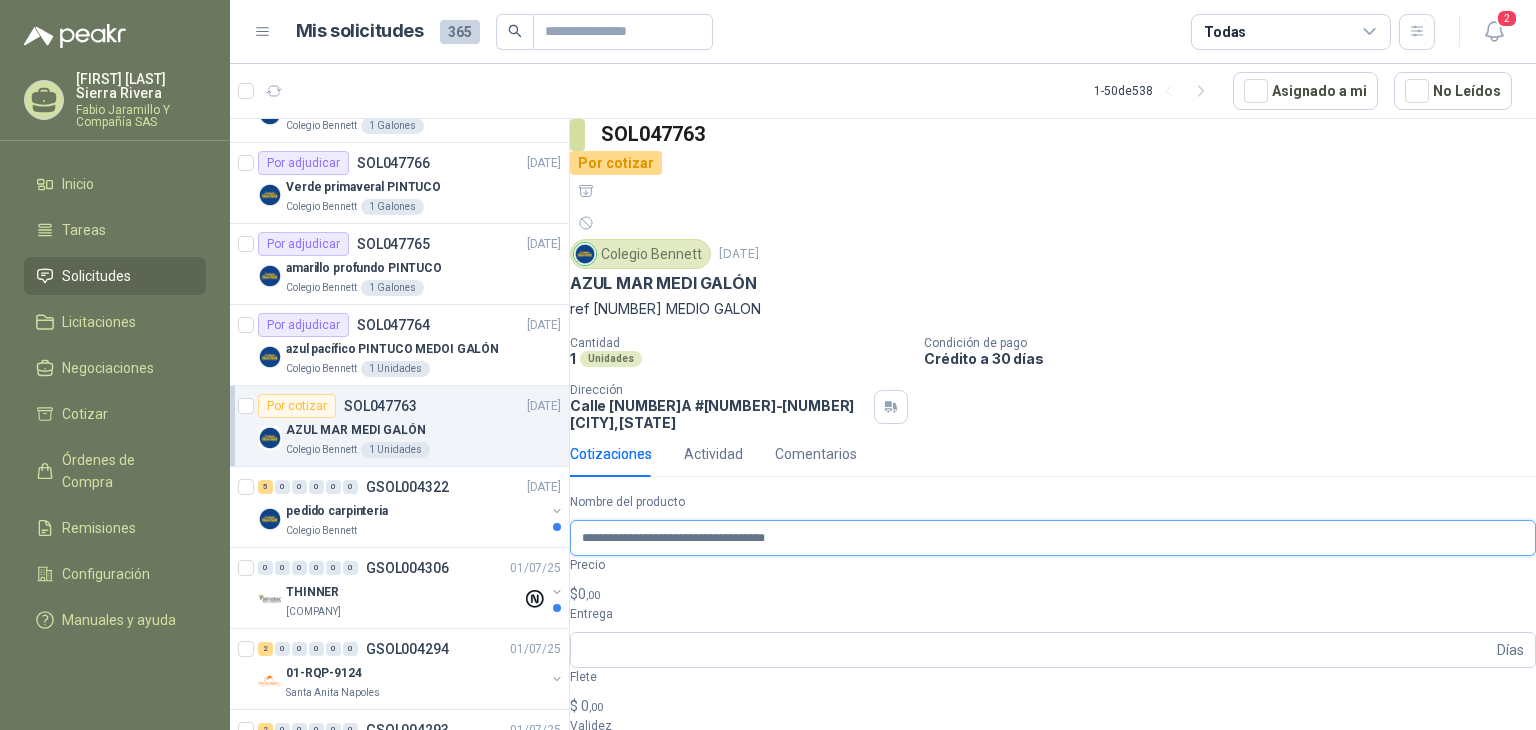 type on "**********" 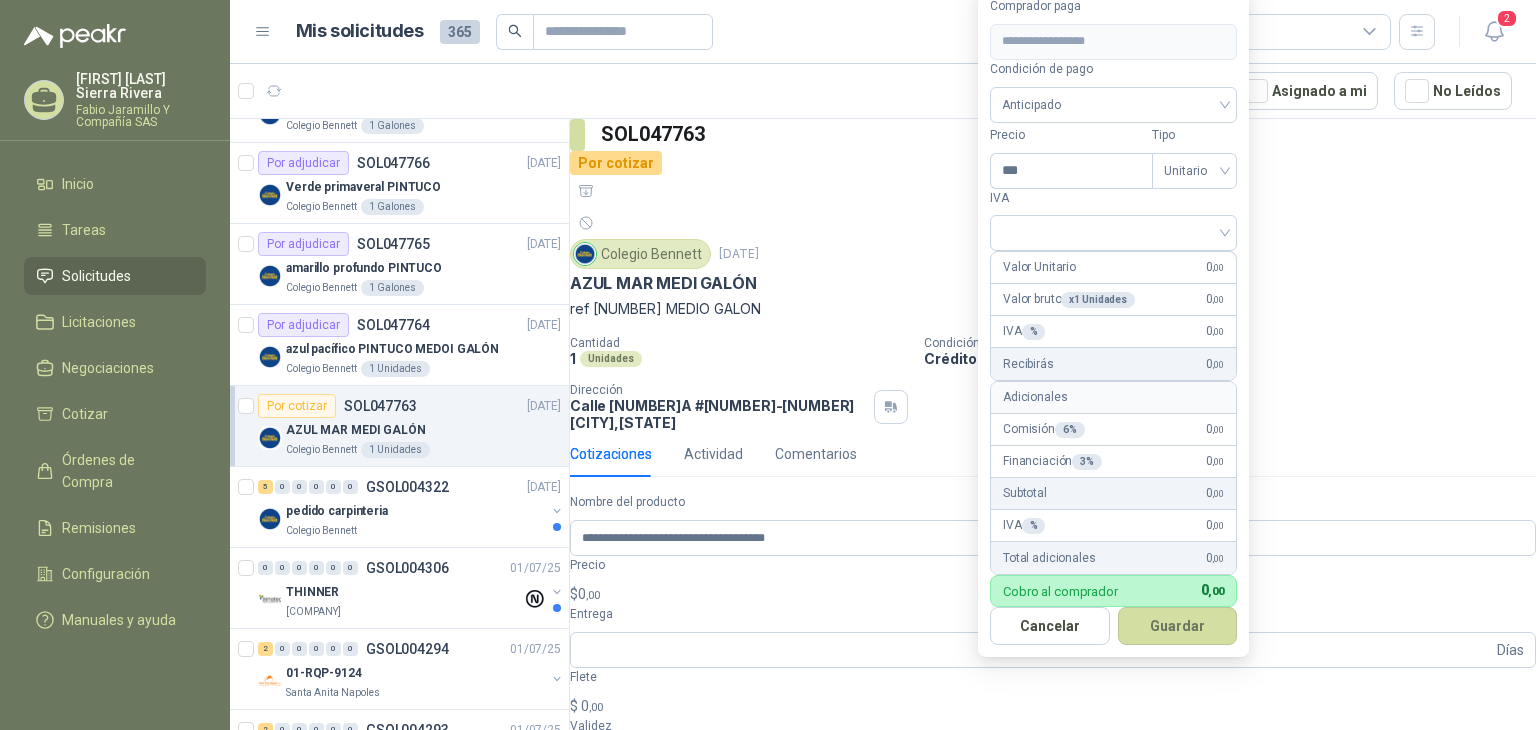 click on "Ana Maria   Sierra Rivera Fabio Jaramillo Y Compañía SAS   Inicio   Tareas   Solicitudes   Licitaciones   Negociaciones   Cotizar   Órdenes de Compra   Remisiones   Configuración   Manuales y ayuda Mis solicitudes 365 Todas 2 1 - 50  de  538 Asignado a mi No Leídos 1   0   0   0   0   0   GSOL004329 02/07/25   168173/168179 / 168181 STOCK ALMACEN MTTO Club Campestre de Cali   4   0   0   0   0   0   GSOL004327 02/07/25   SC #1797 APRISCO No. 2 - TROJA Rio Fertil del Pacífico S.A.S.   0   0   0   0   0   0   GSOL004324 02/07/25   SIKA TRANSPARENTE Almatec   Por adjudicar SOL047767 02/07/25   Mandarina Tropical Colegio Bennett 1   Galones Por adjudicar SOL047766 02/07/25   Verde primaveral PINTUCO Colegio Bennett 1   Galones Por adjudicar SOL047765 02/07/25   amarillo profundo PINTUCO Colegio Bennett 1   Galones Por adjudicar SOL047764 02/07/25   azul pacífico PINTUCO MEDOI GALÓN Colegio Bennett 1   Unidades Por cotizar SOL047763 02/07/25   AZUL MAR MEDI GALÓN Colegio Bennett 1   Unidades 5   0   0   0" at bounding box center [768, 365] 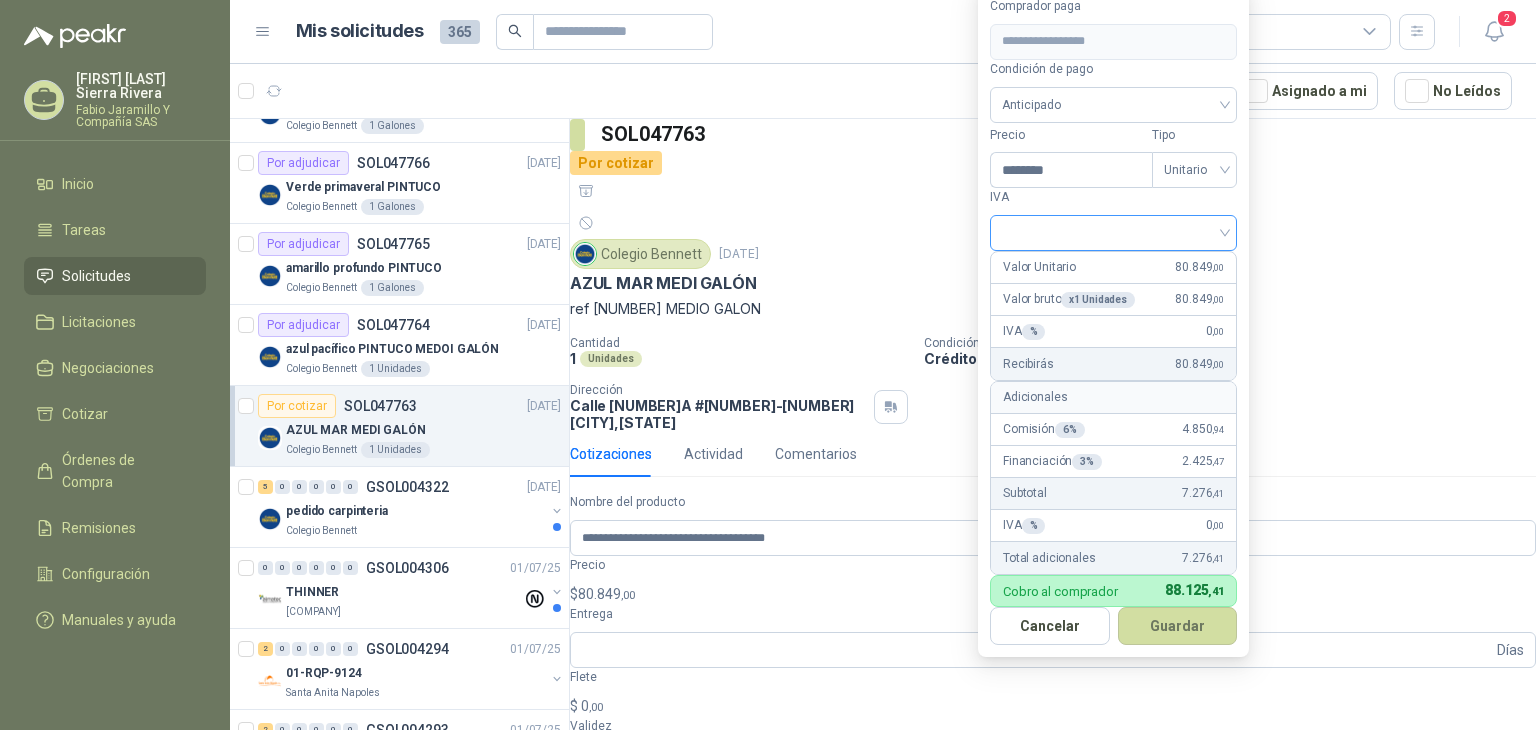 type on "********" 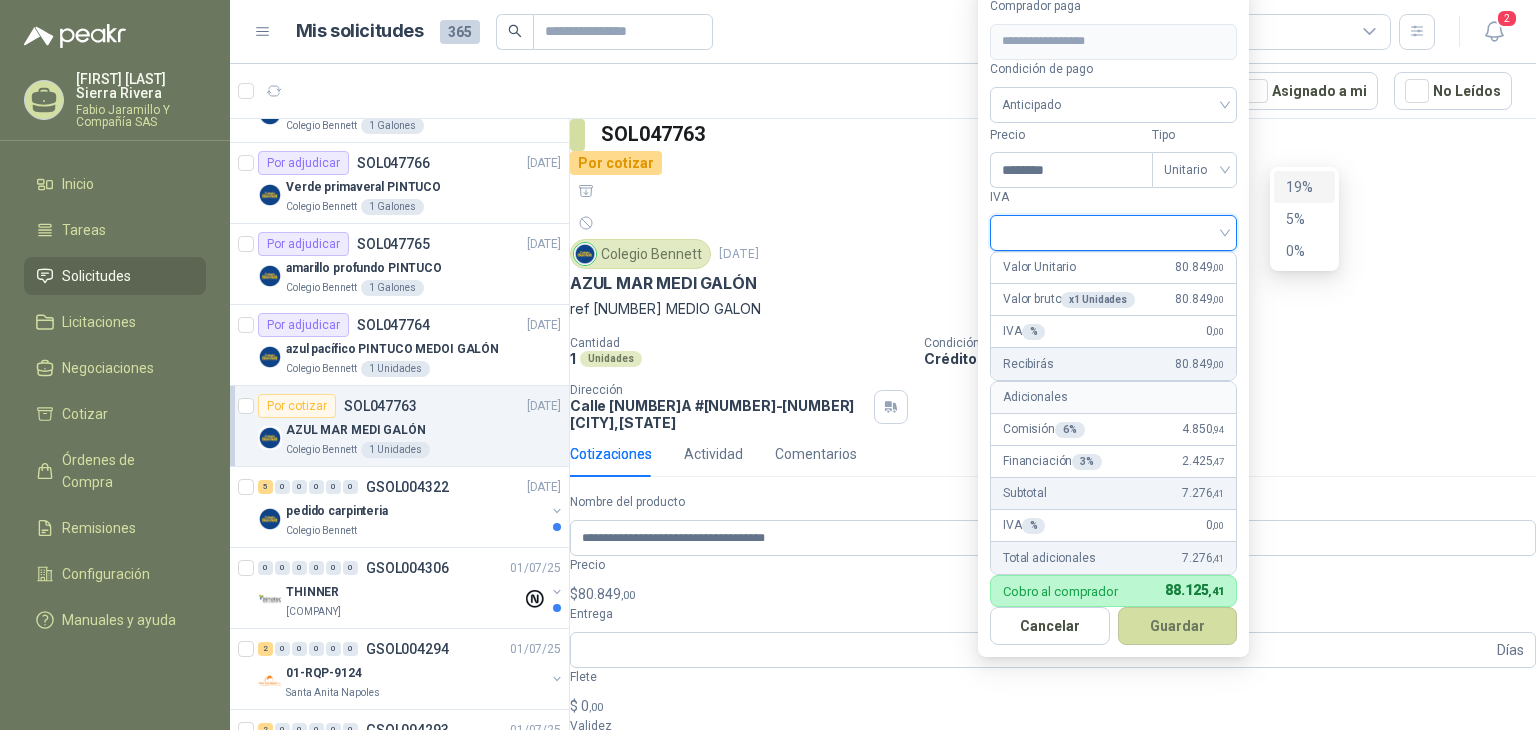 click on "19%" at bounding box center (1304, 187) 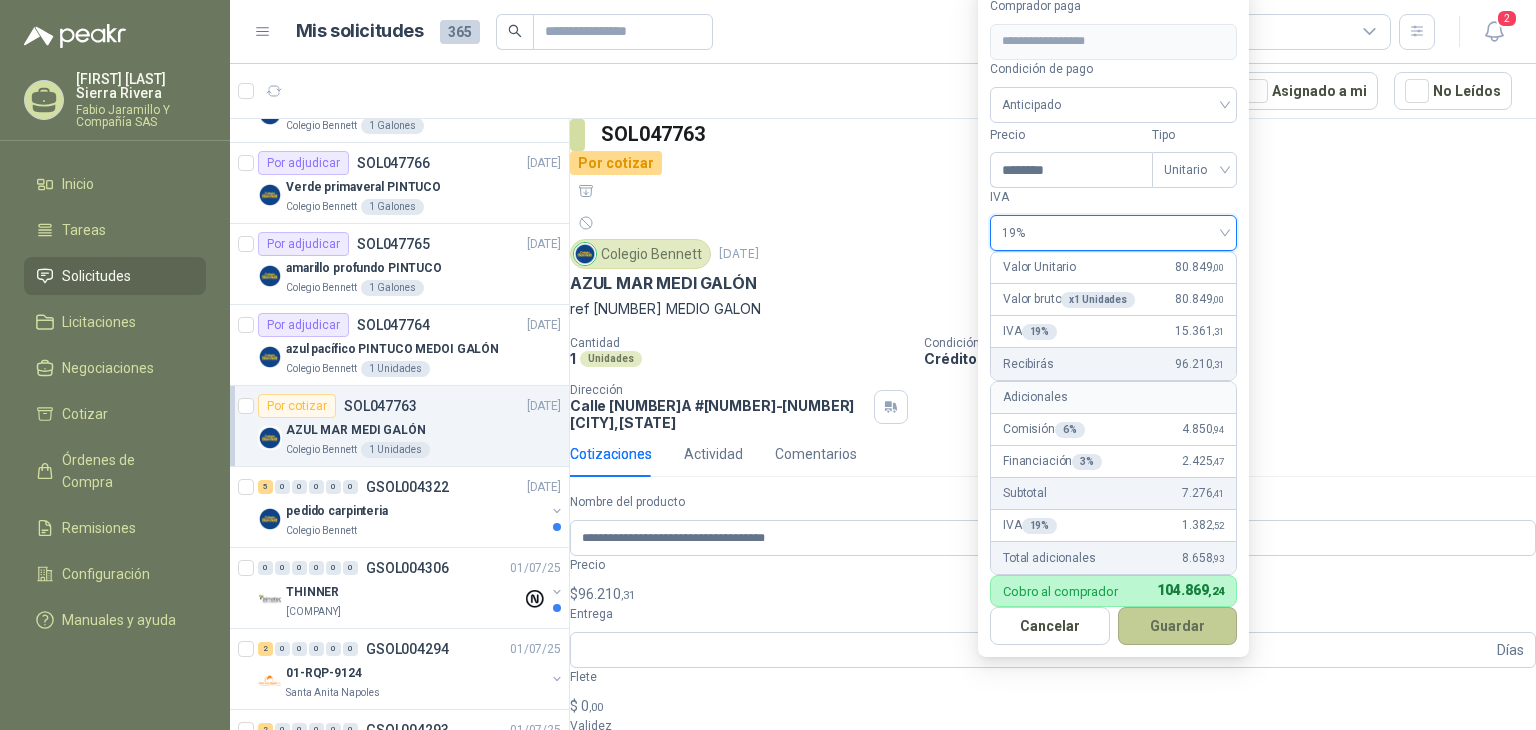 click on "Guardar" at bounding box center (1178, 626) 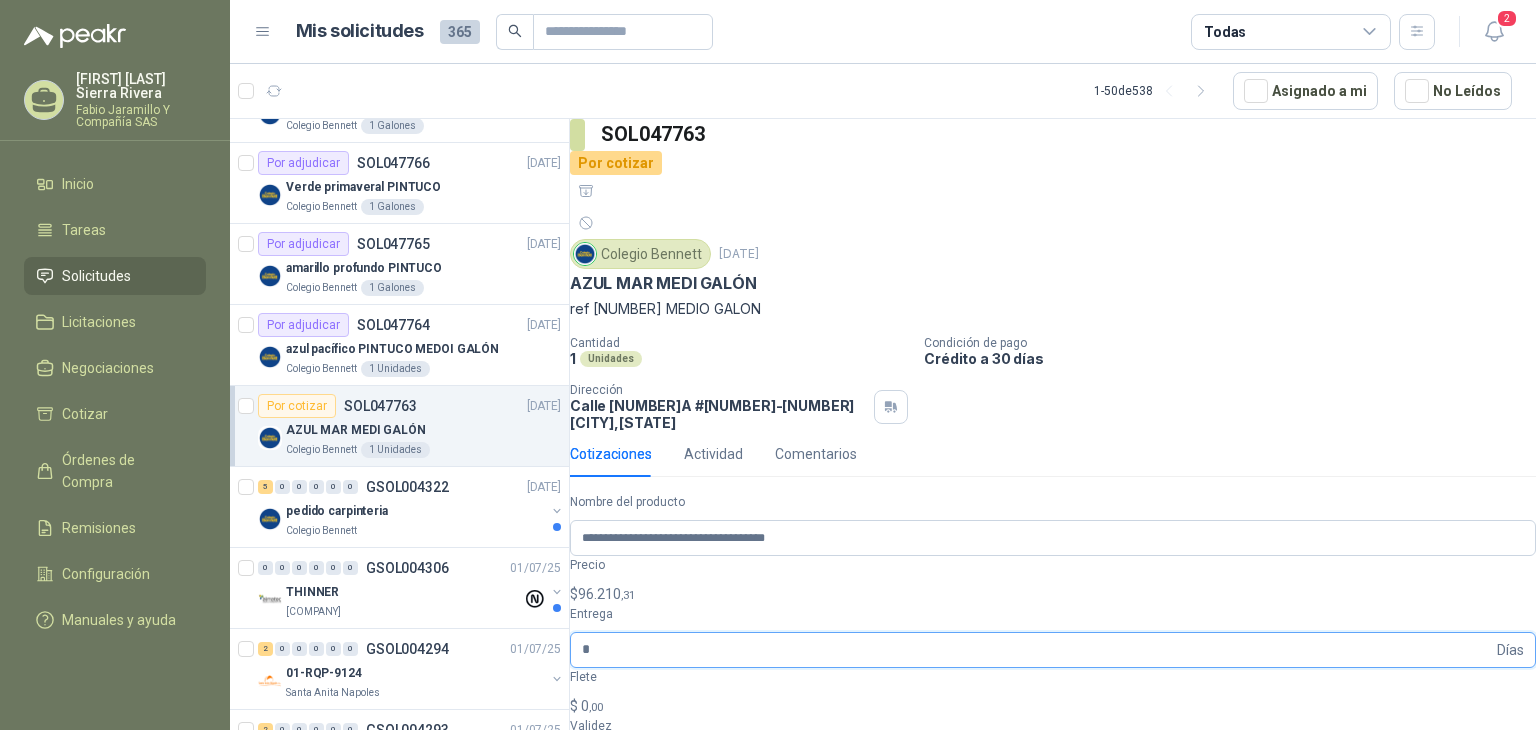 type on "*" 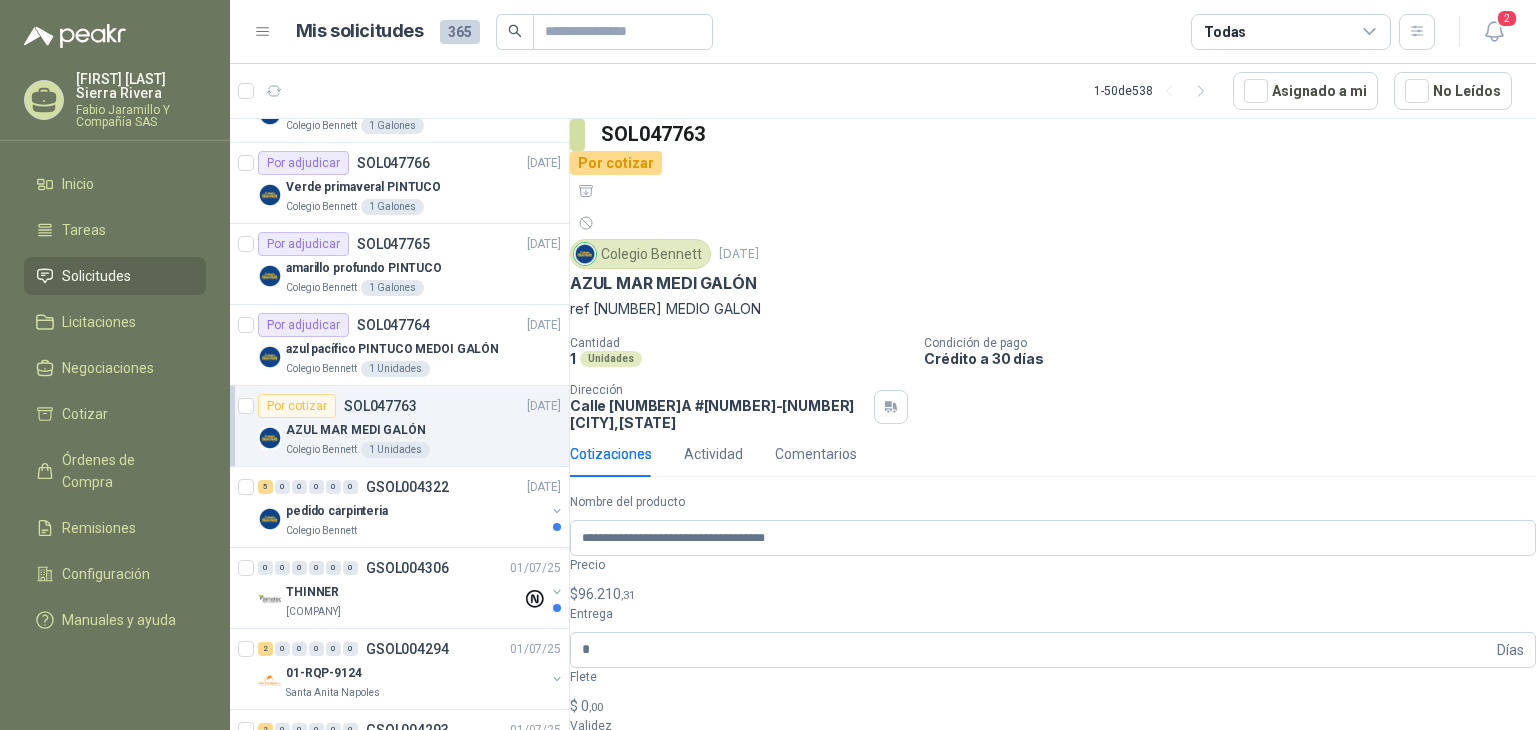 click on "$    0 ,00" at bounding box center (1053, 706) 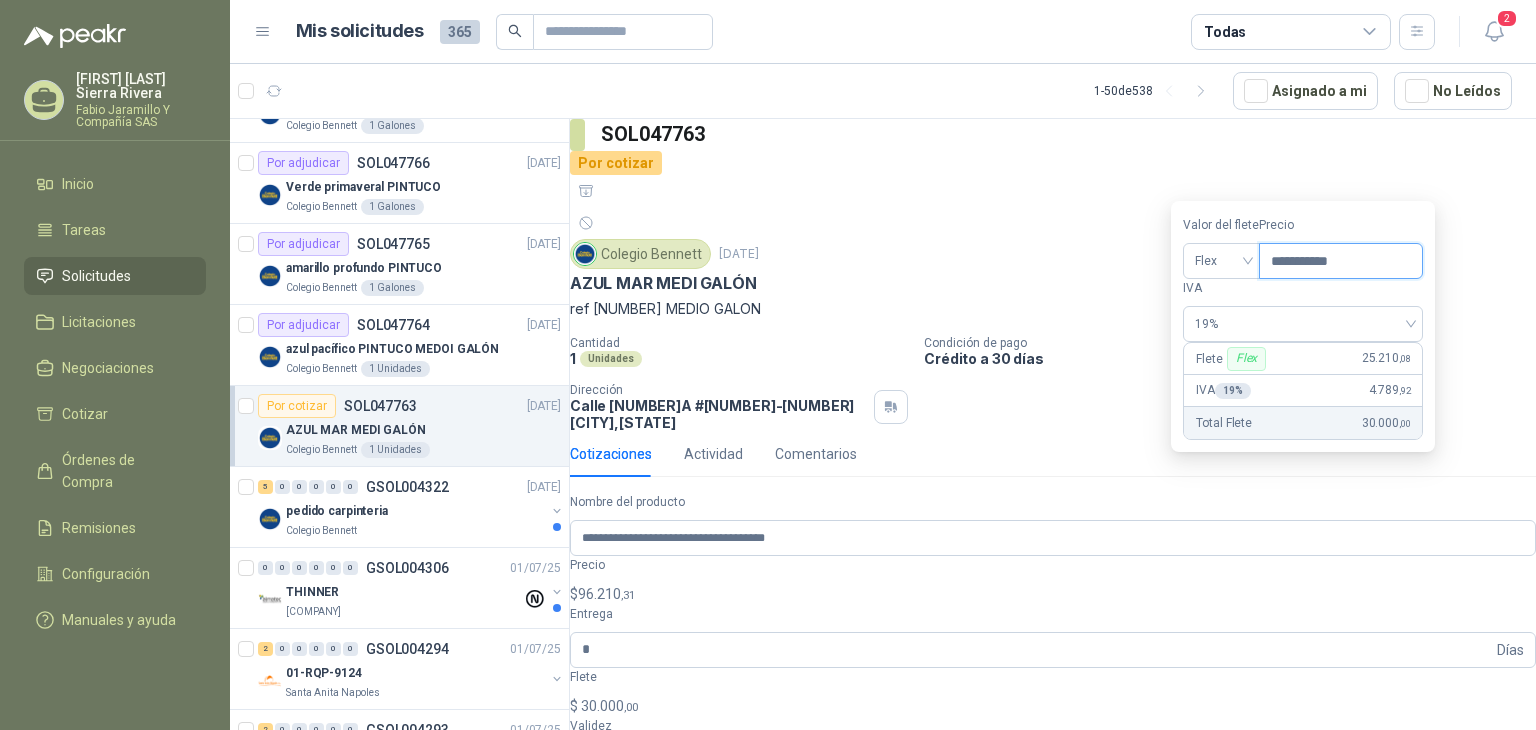 type on "**********" 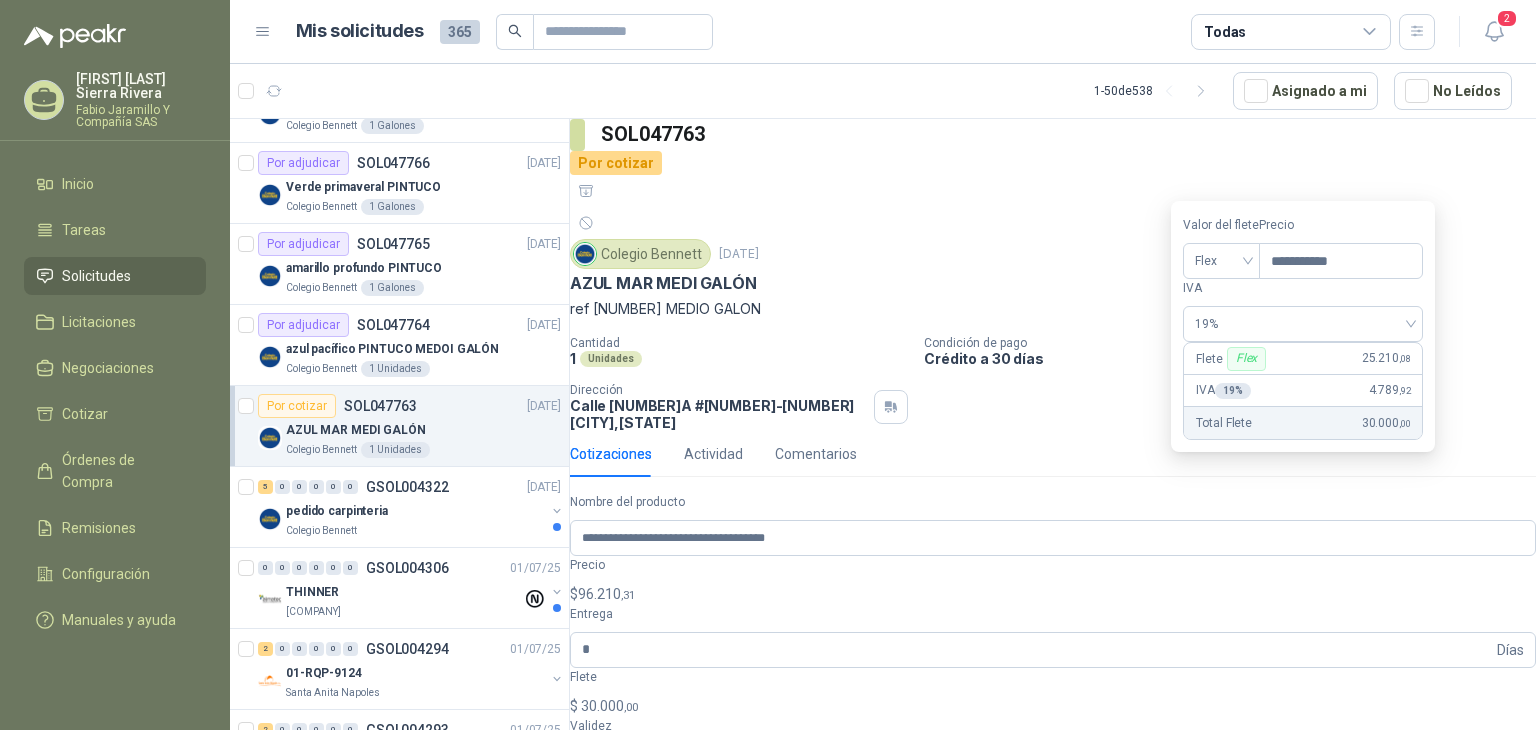 click on "**********" at bounding box center (1053, 715) 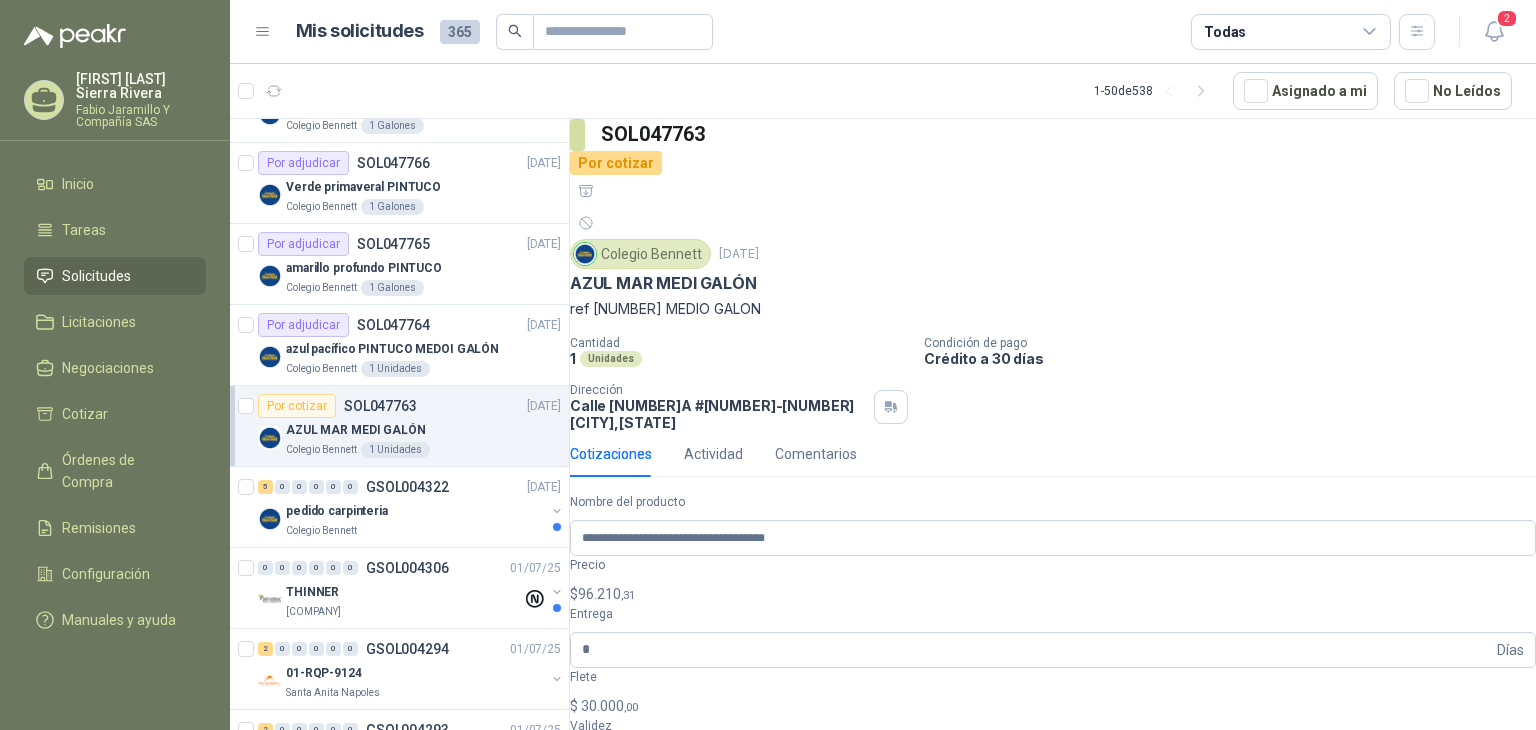click on "**********" at bounding box center [1053, 760] 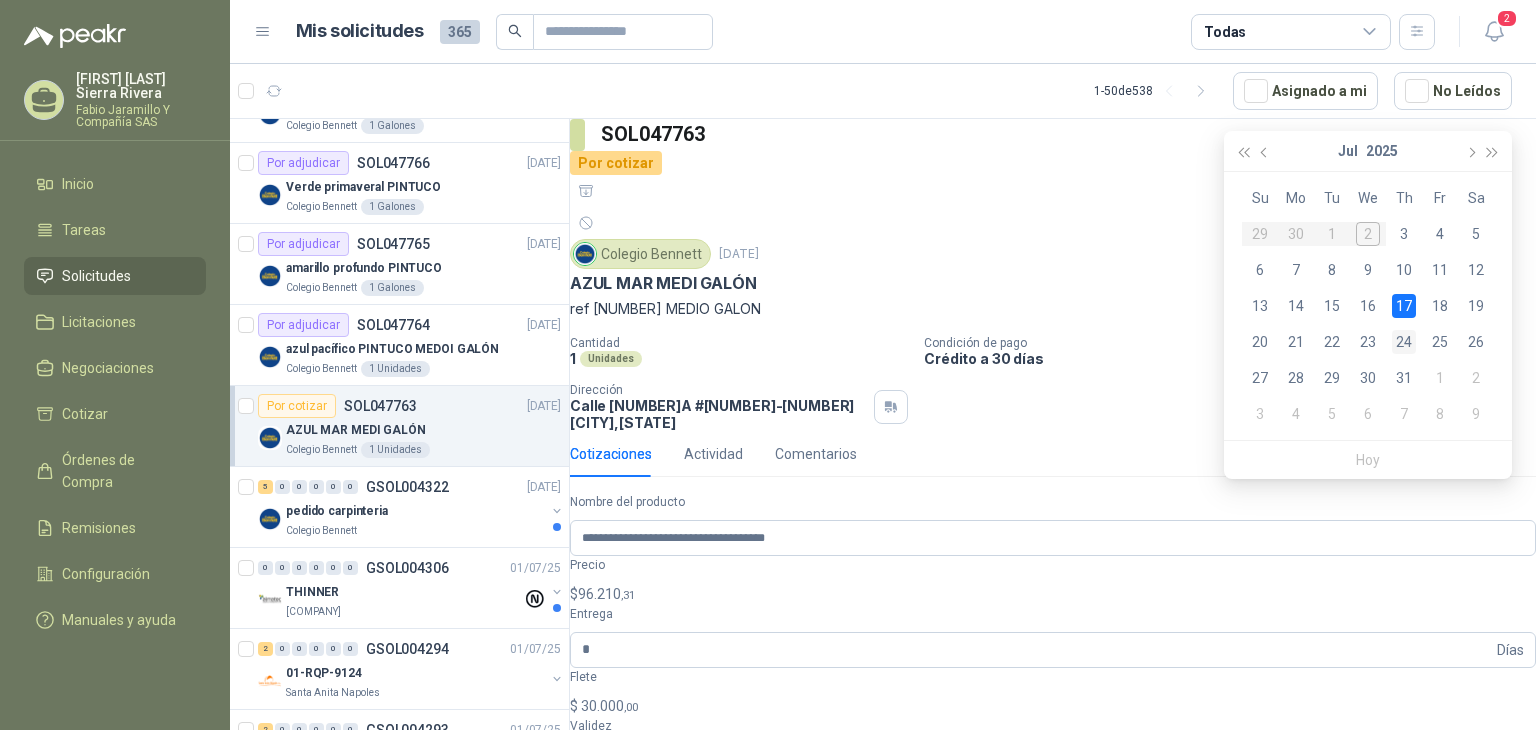 click on "24" at bounding box center (1404, 342) 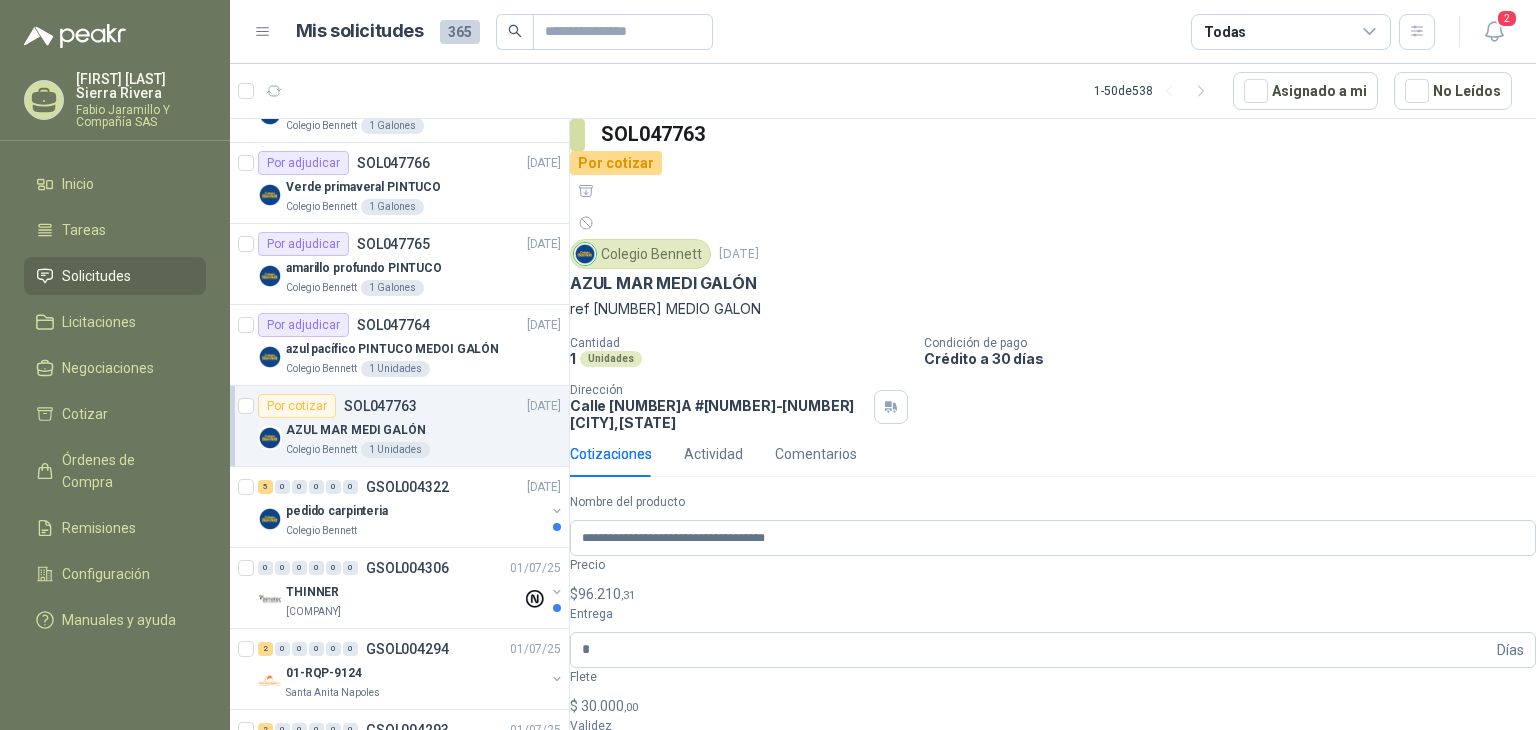 click on "Ana Maria   Sierra Rivera Fabio Jaramillo Y Compañía SAS   Inicio   Tareas   Solicitudes   Licitaciones   Negociaciones   Cotizar   Órdenes de Compra   Remisiones   Configuración   Manuales y ayuda Mis solicitudes 365 Todas 2 1 - 50  de  538 Asignado a mi No Leídos 1   0   0   0   0   0   GSOL004329 02/07/25   168173/168179 / 168181 STOCK ALMACEN MTTO Club Campestre de Cali   4   0   0   0   0   0   GSOL004327 02/07/25   SC #1797 APRISCO No. 2 - TROJA Rio Fertil del Pacífico S.A.S.   0   0   0   0   0   0   GSOL004324 02/07/25   SIKA TRANSPARENTE Almatec   Por adjudicar SOL047767 02/07/25   Mandarina Tropical Colegio Bennett 1   Galones Por adjudicar SOL047766 02/07/25   Verde primaveral PINTUCO Colegio Bennett 1   Galones Por adjudicar SOL047765 02/07/25   amarillo profundo PINTUCO Colegio Bennett 1   Galones Por adjudicar SOL047764 02/07/25   azul pacífico PINTUCO MEDOI GALÓN Colegio Bennett 1   Unidades Por cotizar SOL047763 02/07/25   AZUL MAR MEDI GALÓN Colegio Bennett 1   Unidades 5   0   0   0" at bounding box center [768, 365] 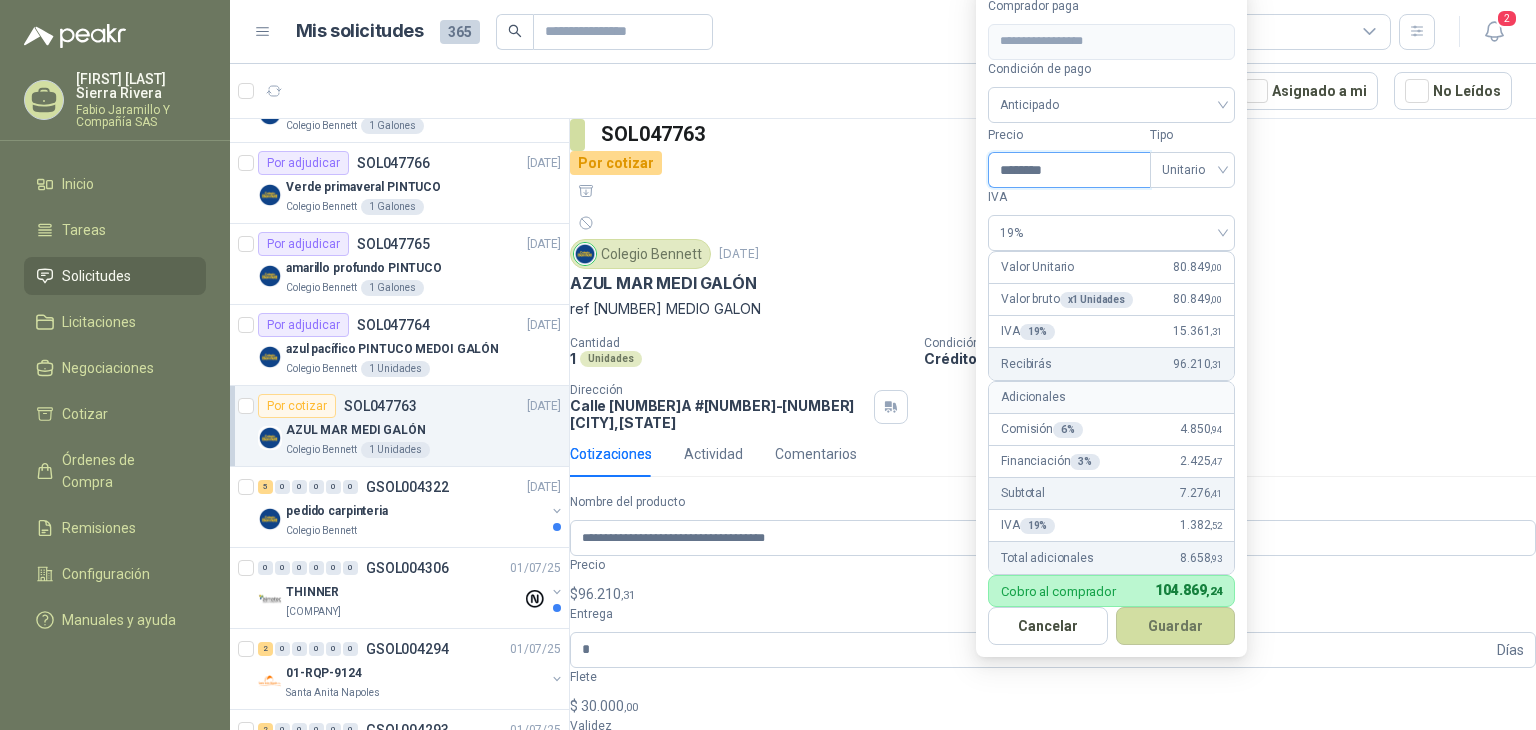 drag, startPoint x: 1084, startPoint y: 133, endPoint x: 848, endPoint y: 129, distance: 236.03389 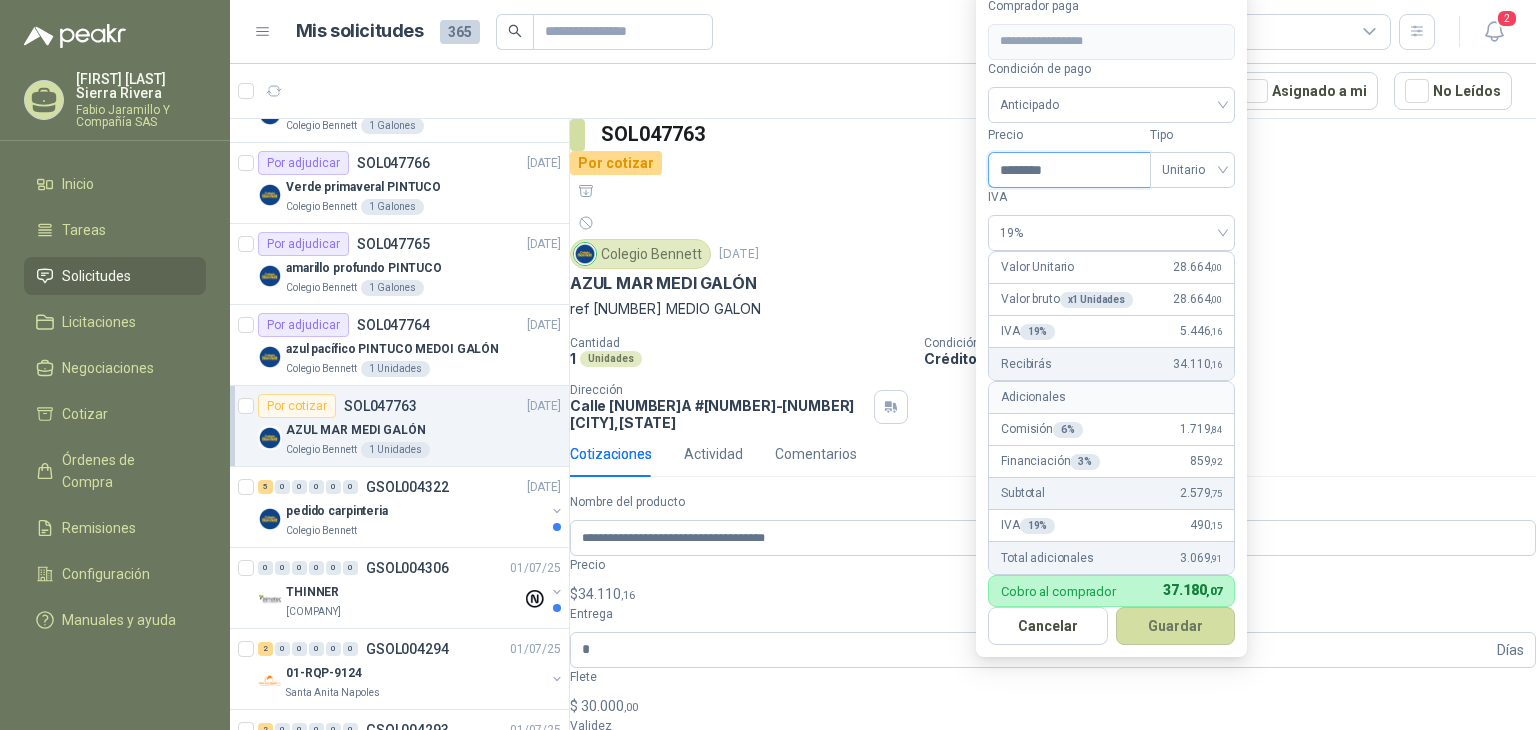 type on "********" 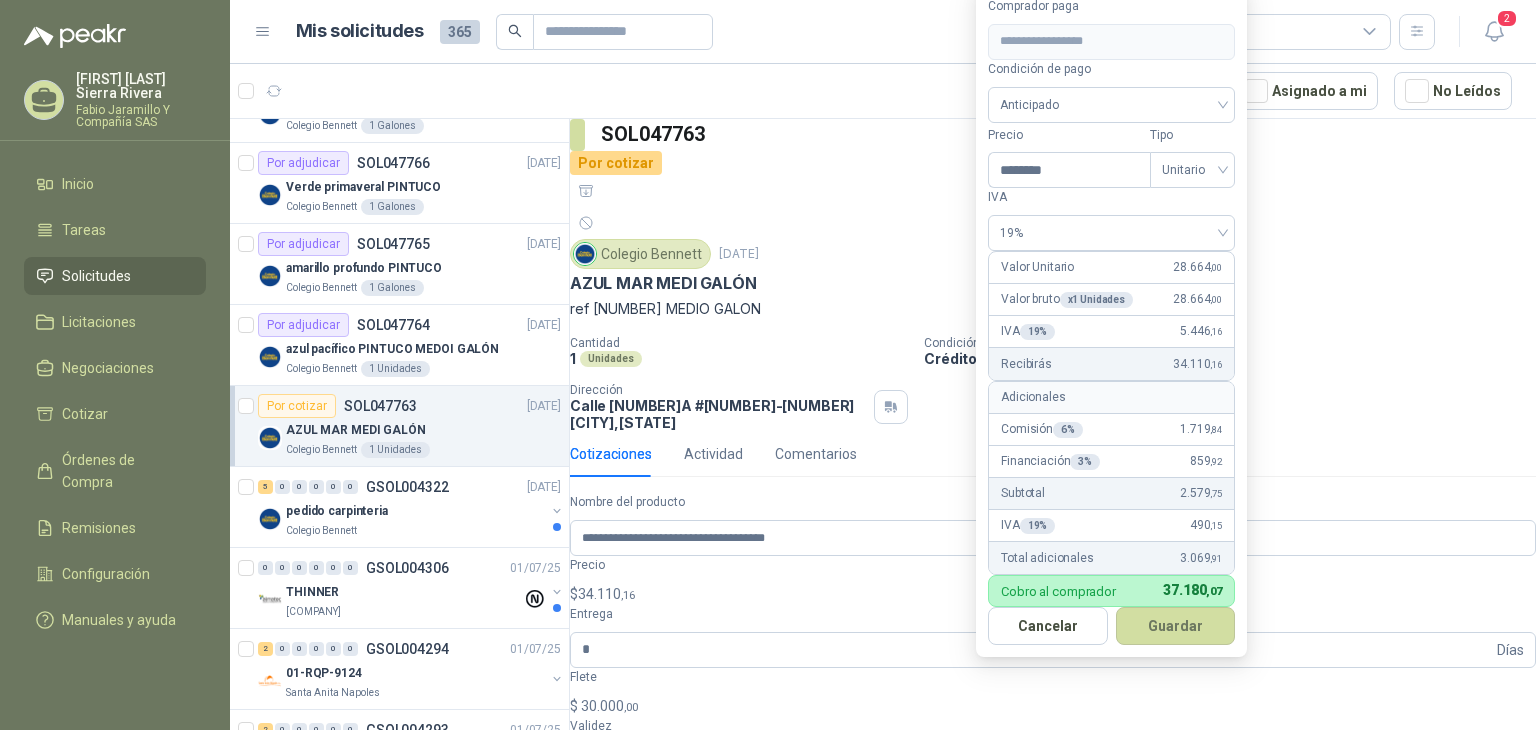 click at bounding box center (1053, 790) 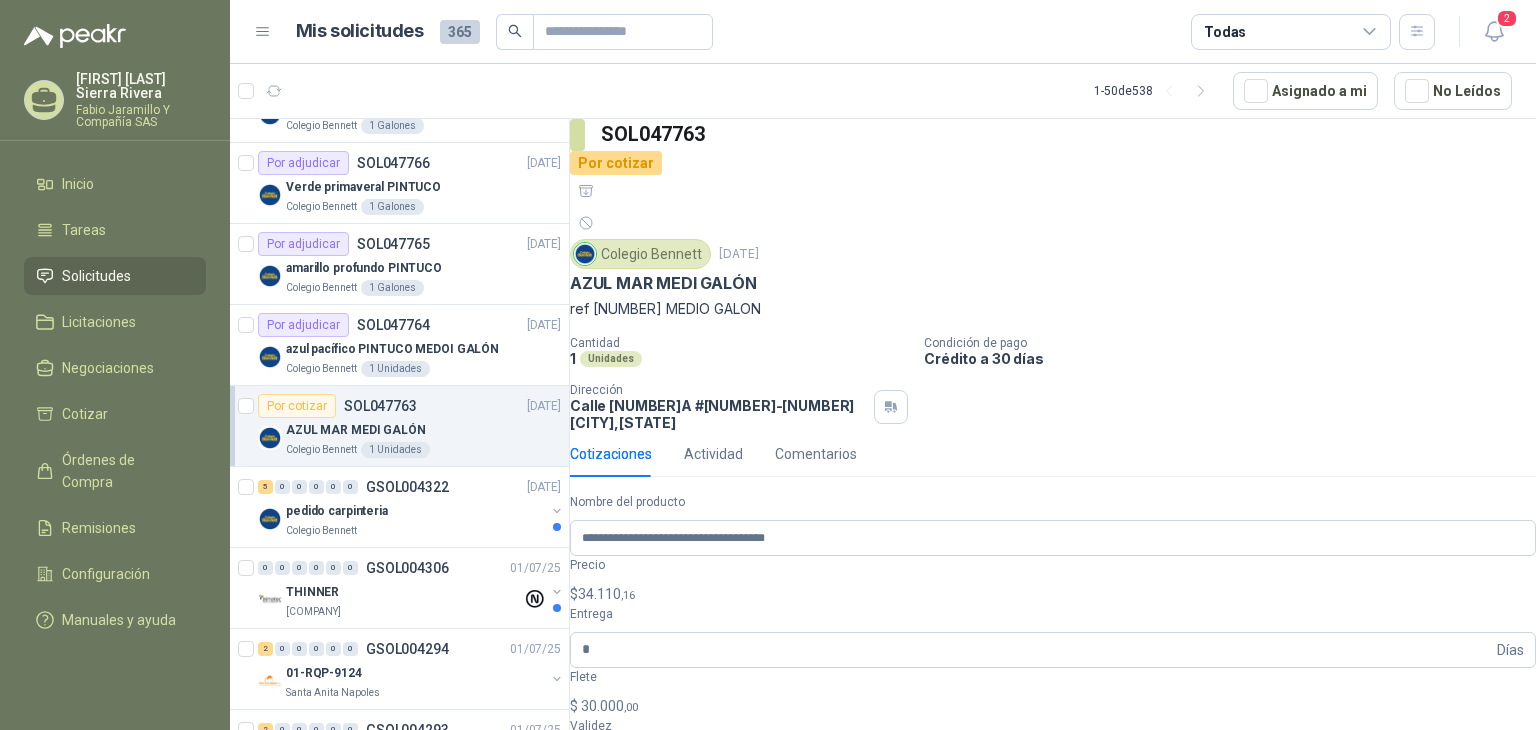 type on "**********" 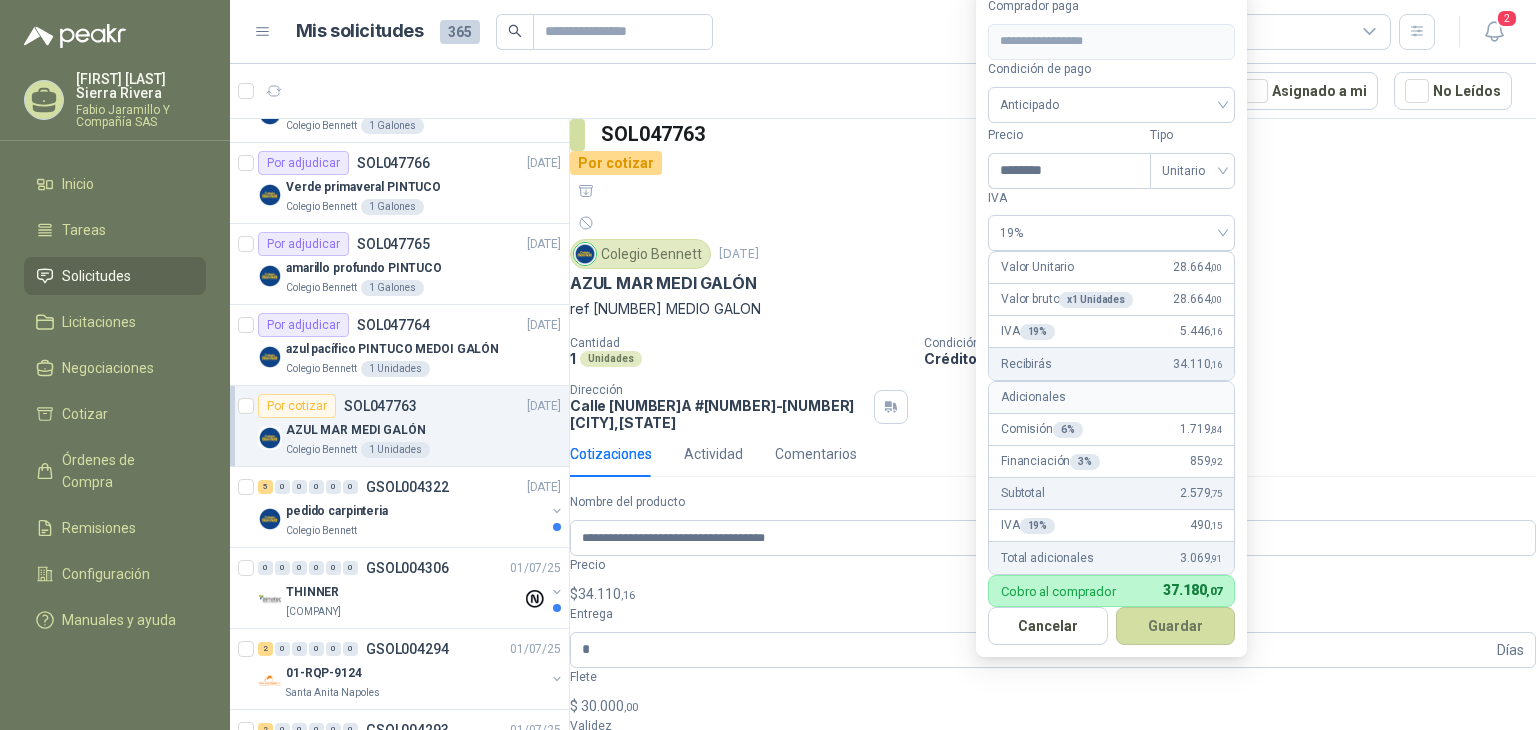 click on "Ana Maria   Sierra Rivera Fabio Jaramillo Y Compañía SAS   Inicio   Tareas   Solicitudes   Licitaciones   Negociaciones   Cotizar   Órdenes de Compra   Remisiones   Configuración   Manuales y ayuda Mis solicitudes 365 Todas 2 1 - 50  de  538 Asignado a mi No Leídos 1   0   0   0   0   0   GSOL004329 02/07/25   168173/168179 / 168181 STOCK ALMACEN MTTO Club Campestre de Cali   4   0   0   0   0   0   GSOL004327 02/07/25   SC #1797 APRISCO No. 2 - TROJA Rio Fertil del Pacífico S.A.S.   0   0   0   0   0   0   GSOL004324 02/07/25   SIKA TRANSPARENTE Almatec   Por adjudicar SOL047767 02/07/25   Mandarina Tropical Colegio Bennett 1   Galones Por adjudicar SOL047766 02/07/25   Verde primaveral PINTUCO Colegio Bennett 1   Galones Por adjudicar SOL047765 02/07/25   amarillo profundo PINTUCO Colegio Bennett 1   Galones Por adjudicar SOL047764 02/07/25   azul pacífico PINTUCO MEDOI GALÓN Colegio Bennett 1   Unidades Por cotizar SOL047763 02/07/25   AZUL MAR MEDI GALÓN Colegio Bennett 1   Unidades 5   0   0   0" at bounding box center (768, 365) 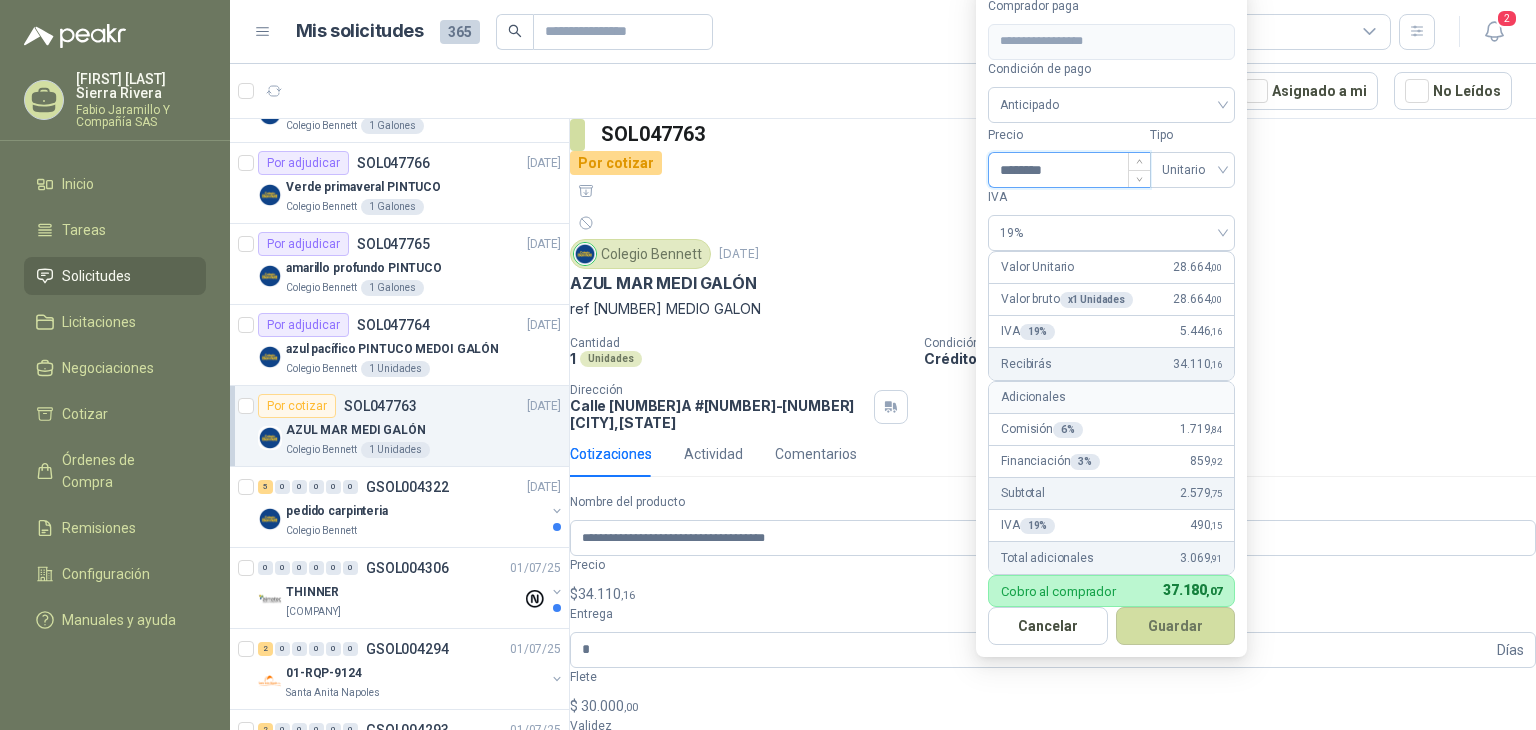 drag, startPoint x: 1080, startPoint y: 137, endPoint x: 1004, endPoint y: 157, distance: 78.58753 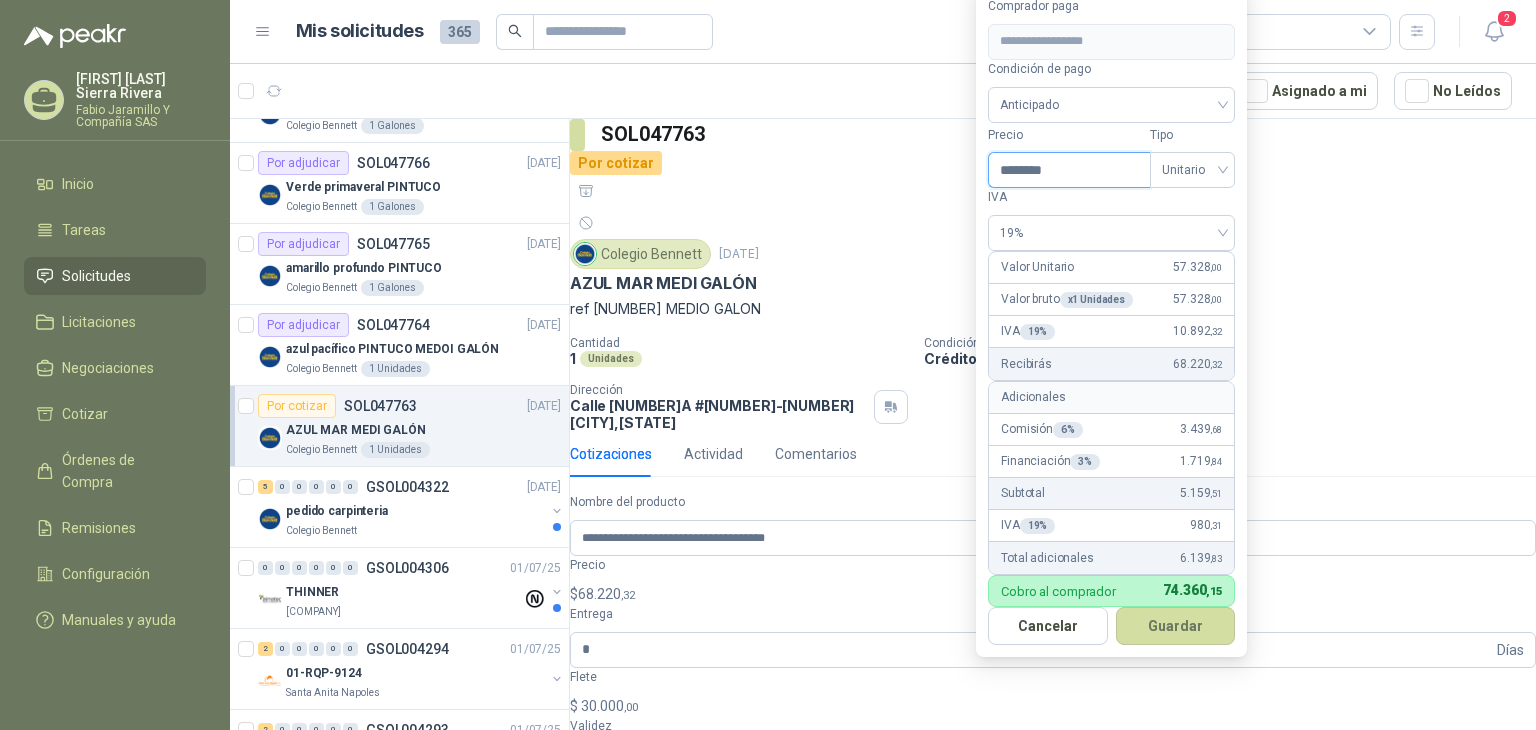type on "********" 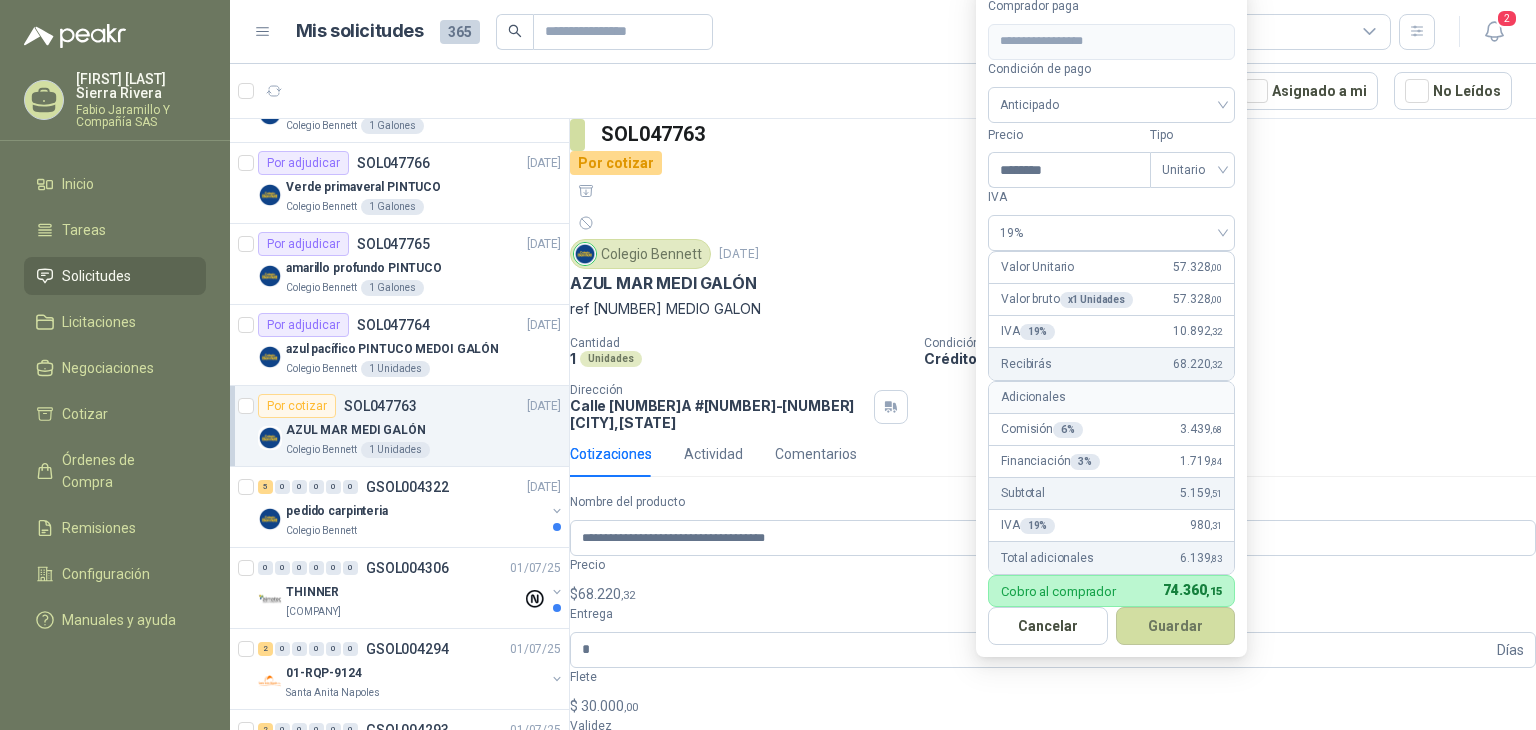click on "AZUL MAR MEDI GALÓN" at bounding box center [1053, 283] 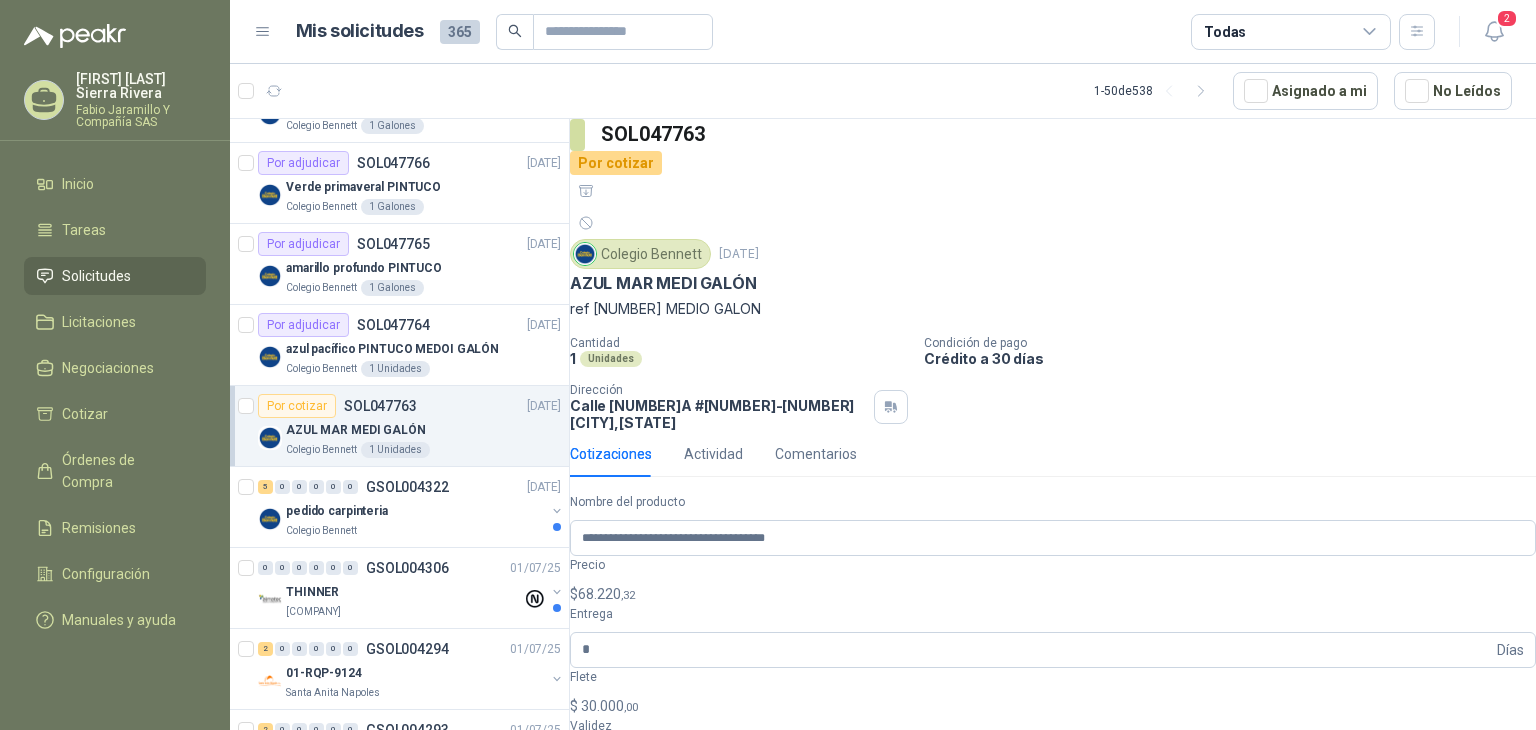 click on "**********" at bounding box center (1029, 790) 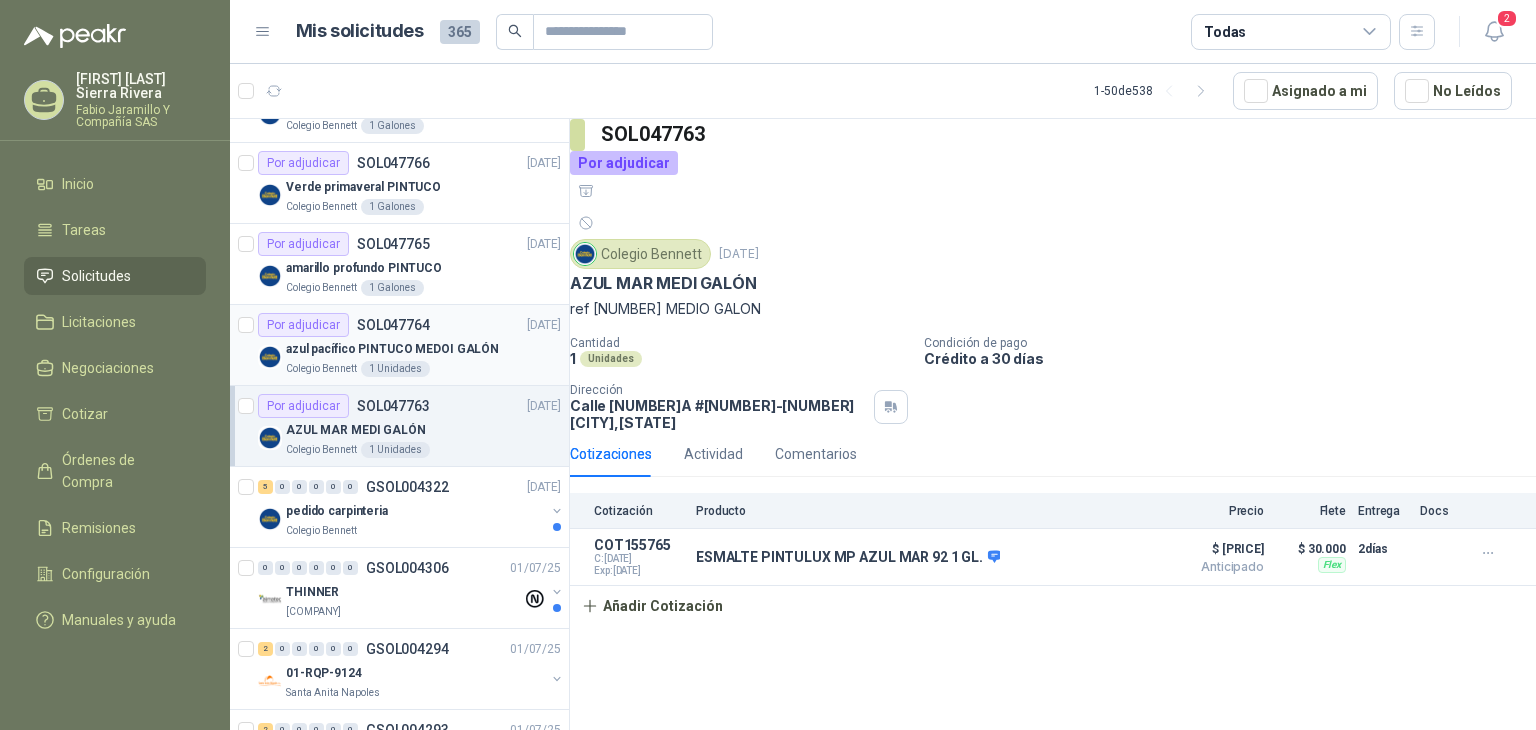 click on "azul pacífico PINTUCO MEDOI GALÓN" at bounding box center [392, 349] 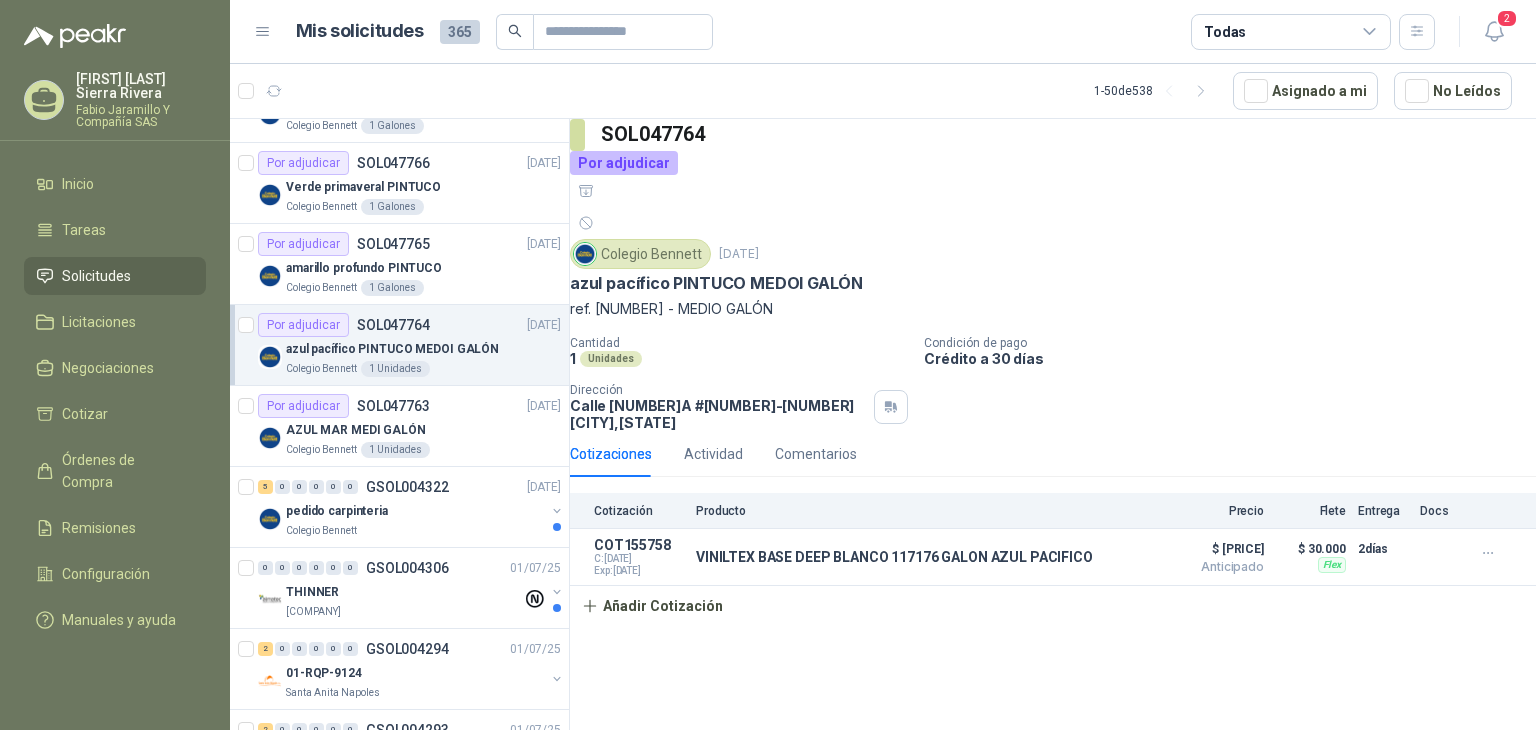 click on "azul pacífico PINTUCO MEDOI GALÓN" at bounding box center (392, 349) 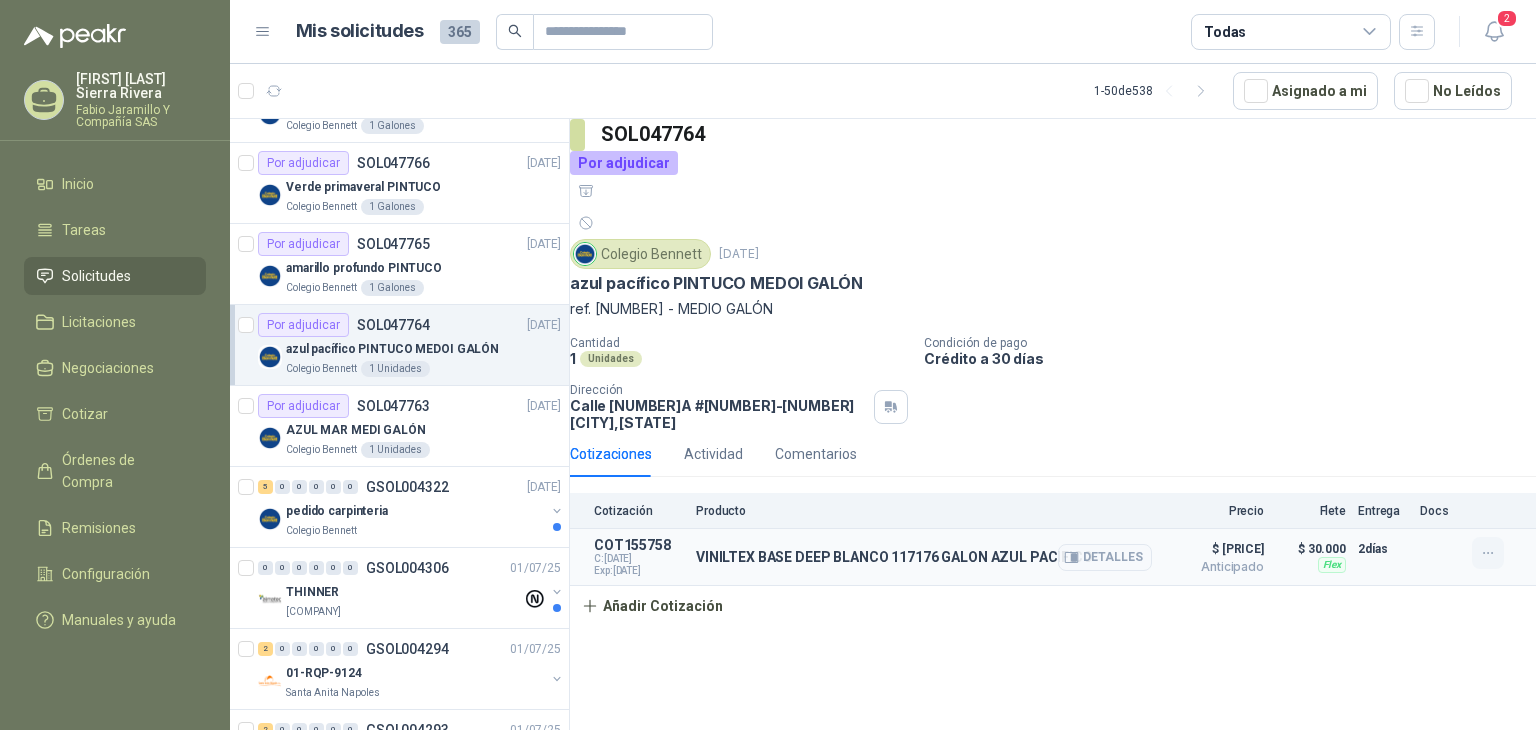 click at bounding box center [1488, 553] 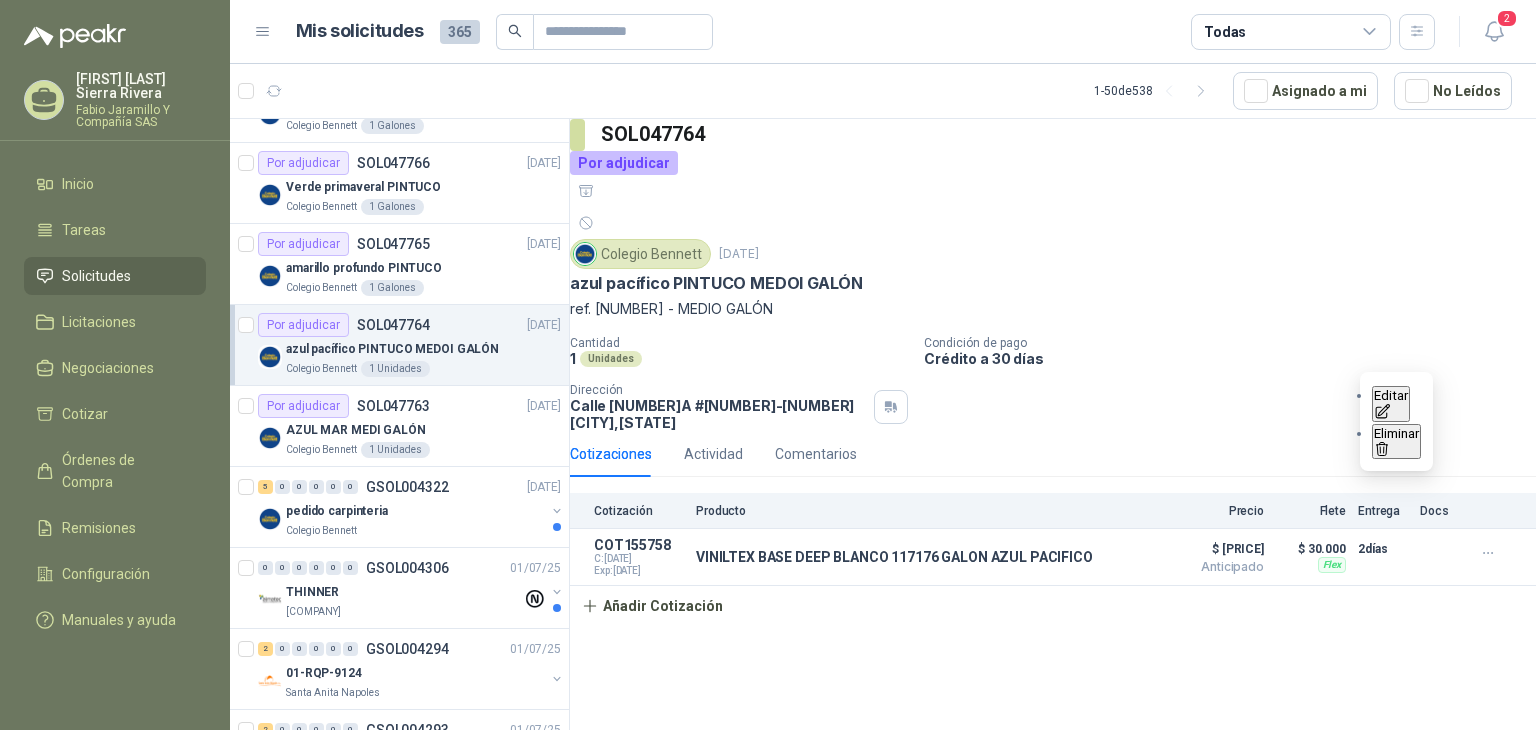 click on "Editar" at bounding box center [1391, 404] 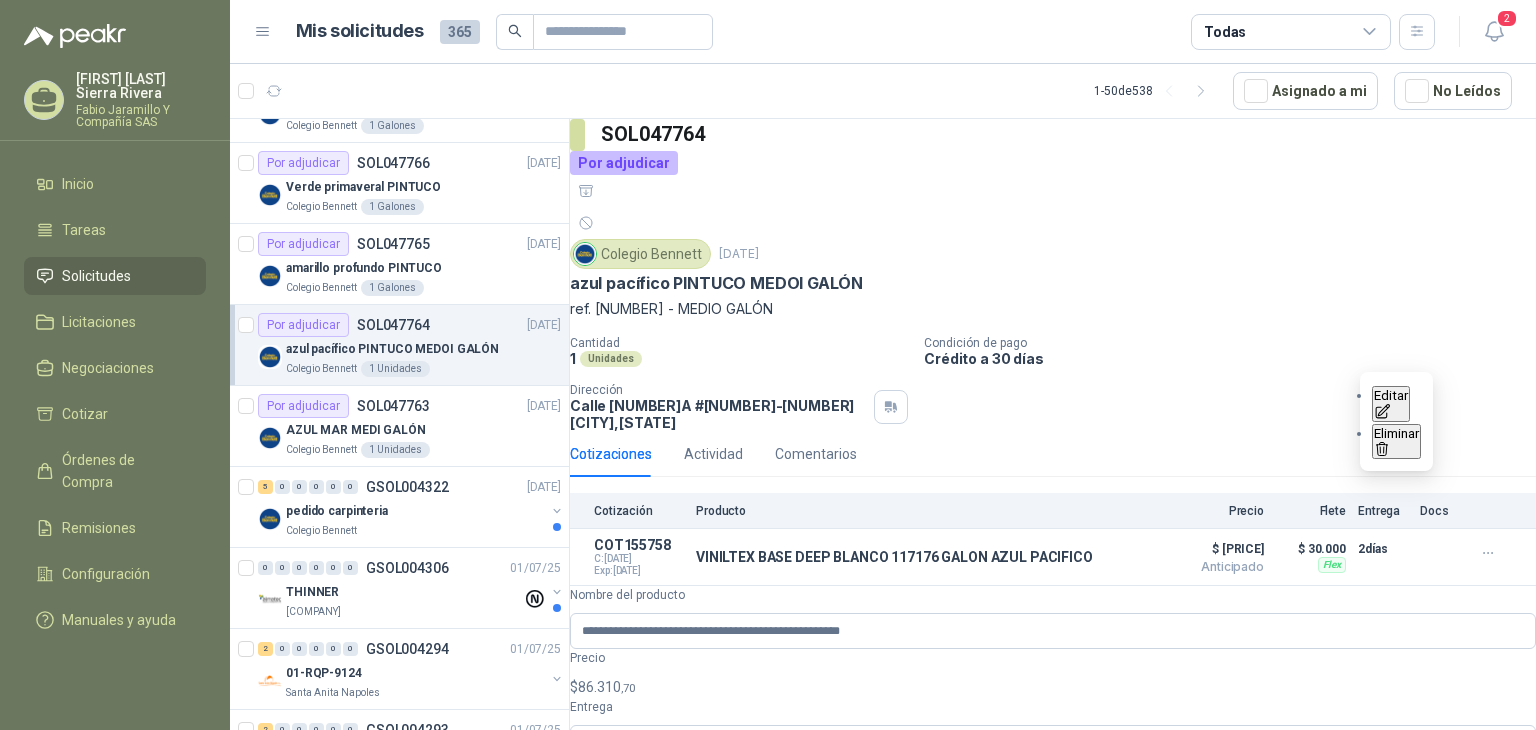 click on "Ana Maria   Sierra Rivera Fabio Jaramillo Y Compañía SAS   Inicio   Tareas   Solicitudes   Licitaciones   Negociaciones   Cotizar   Órdenes de Compra   Remisiones   Configuración   Manuales y ayuda Mis solicitudes 365 Todas 2 1 - 50  de  538 Asignado a mi No Leídos 1   0   0   0   0   0   GSOL004329 02/07/25   168173/168179 / 168181 STOCK ALMACEN MTTO Club Campestre de Cali   4   0   0   0   0   0   GSOL004327 02/07/25   SC #1797 APRISCO No. 2 - TROJA Rio Fertil del Pacífico S.A.S.   0   0   0   0   0   0   GSOL004324 02/07/25   SIKA TRANSPARENTE Almatec   Por adjudicar SOL047767 02/07/25   Mandarina Tropical Colegio Bennett 1   Galones Por adjudicar SOL047766 02/07/25   Verde primaveral PINTUCO Colegio Bennett 1   Galones Por adjudicar SOL047765 02/07/25   amarillo profundo PINTUCO Colegio Bennett 1   Galones Por adjudicar SOL047764 02/07/25   azul pacífico PINTUCO MEDOI GALÓN Colegio Bennett 1   Unidades Por adjudicar SOL047763 02/07/25   AZUL MAR MEDI GALÓN Colegio Bennett 1   Unidades 5   0   0" at bounding box center (768, 365) 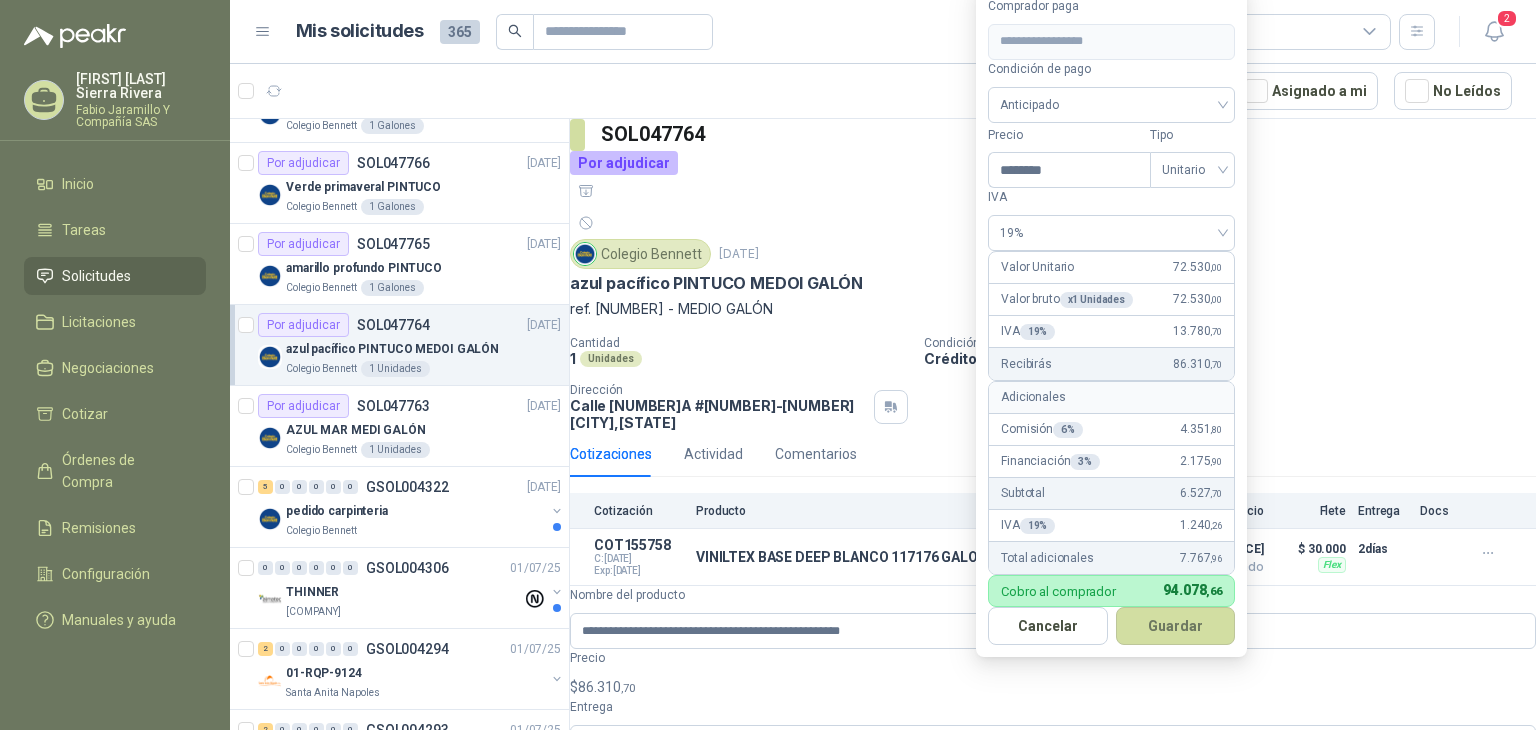 drag, startPoint x: 1079, startPoint y: 153, endPoint x: 1008, endPoint y: 170, distance: 73.00685 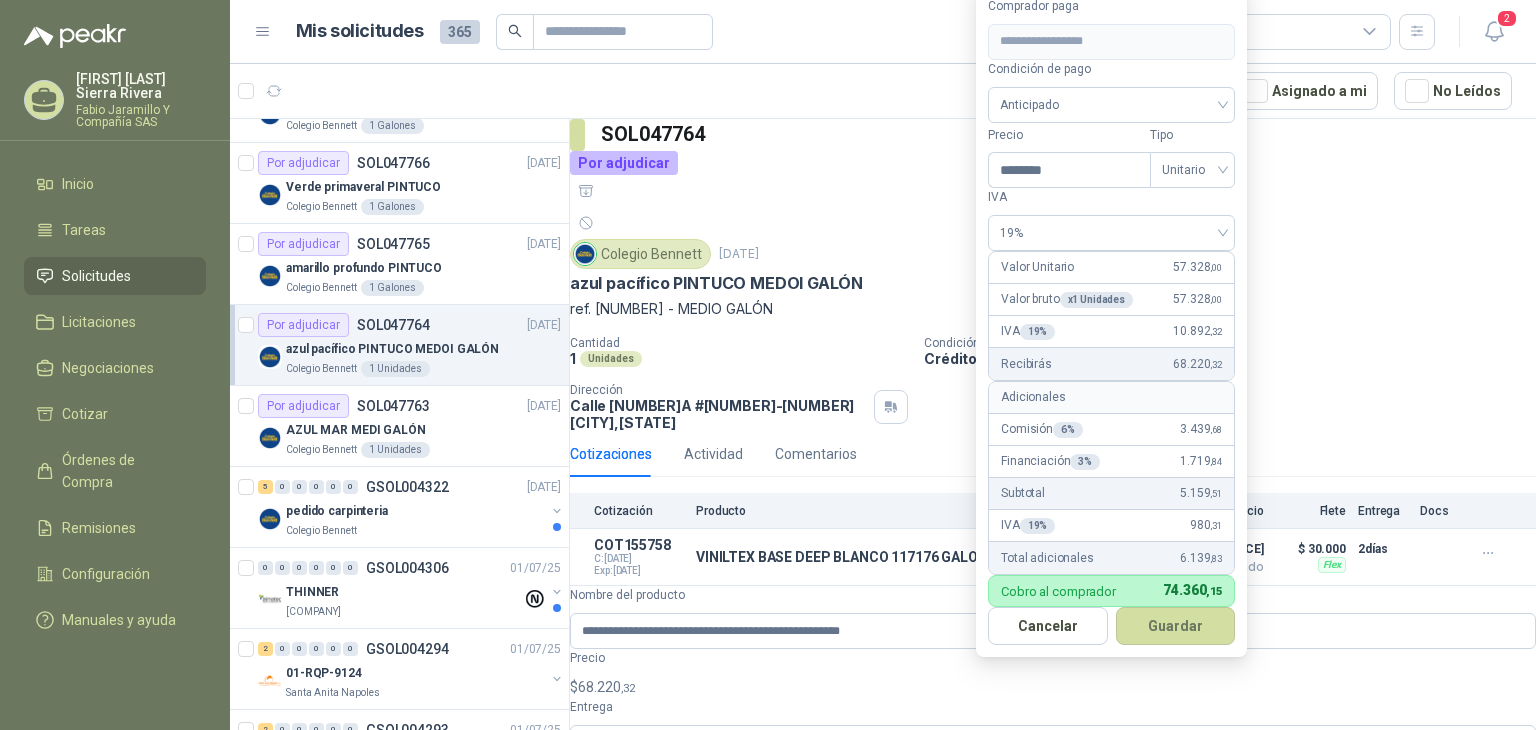 click on "Colegio Bennett 2 jul, 2025" at bounding box center (1053, 254) 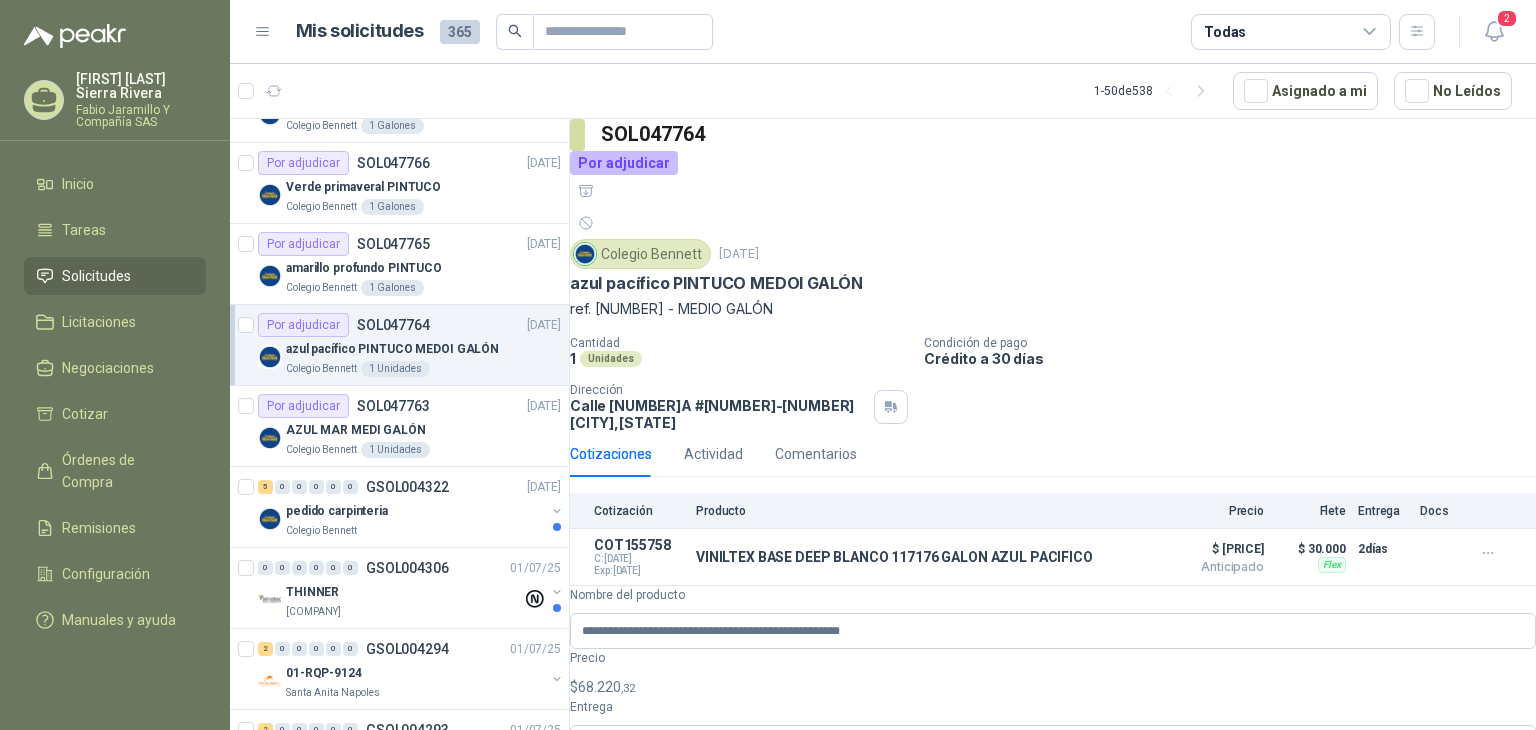 click on "Ana Maria   Sierra Rivera Fabio Jaramillo Y Compañía SAS   Inicio   Tareas   Solicitudes   Licitaciones   Negociaciones   Cotizar   Órdenes de Compra   Remisiones   Configuración   Manuales y ayuda Mis solicitudes 365 Todas 2 1 - 50  de  538 Asignado a mi No Leídos 1   0   0   0   0   0   GSOL004329 02/07/25   168173/168179 / 168181 STOCK ALMACEN MTTO Club Campestre de Cali   4   0   0   0   0   0   GSOL004327 02/07/25   SC #1797 APRISCO No. 2 - TROJA Rio Fertil del Pacífico S.A.S.   0   0   0   0   0   0   GSOL004324 02/07/25   SIKA TRANSPARENTE Almatec   Por adjudicar SOL047767 02/07/25   Mandarina Tropical Colegio Bennett 1   Galones Por adjudicar SOL047766 02/07/25   Verde primaveral PINTUCO Colegio Bennett 1   Galones Por adjudicar SOL047765 02/07/25   amarillo profundo PINTUCO Colegio Bennett 1   Galones Por adjudicar SOL047764 02/07/25   azul pacífico PINTUCO MEDOI GALÓN Colegio Bennett 1   Unidades Por adjudicar SOL047763 02/07/25   AZUL MAR MEDI GALÓN Colegio Bennett 1   Unidades 5   0   0" at bounding box center [768, 365] 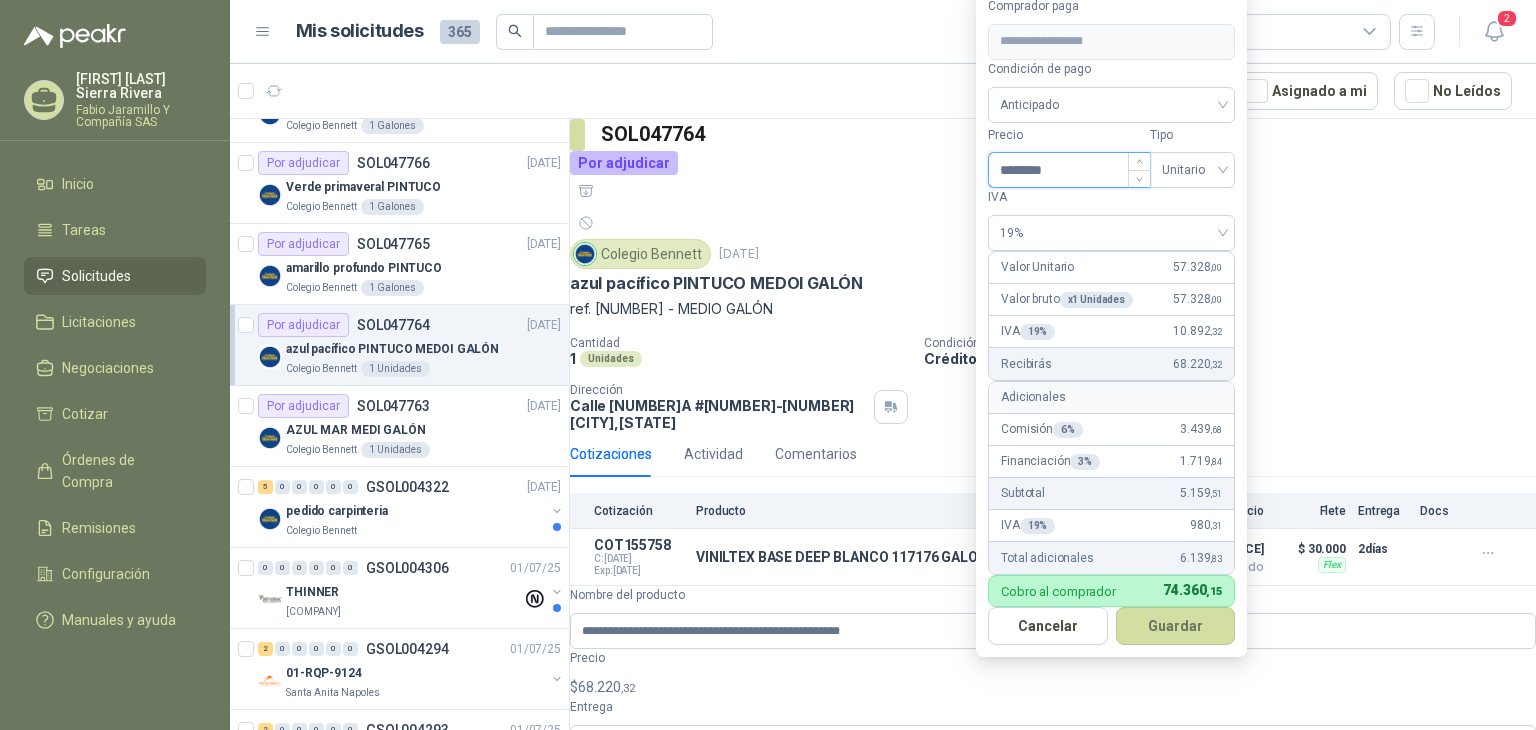 drag, startPoint x: 1065, startPoint y: 136, endPoint x: 1015, endPoint y: 143, distance: 50.48762 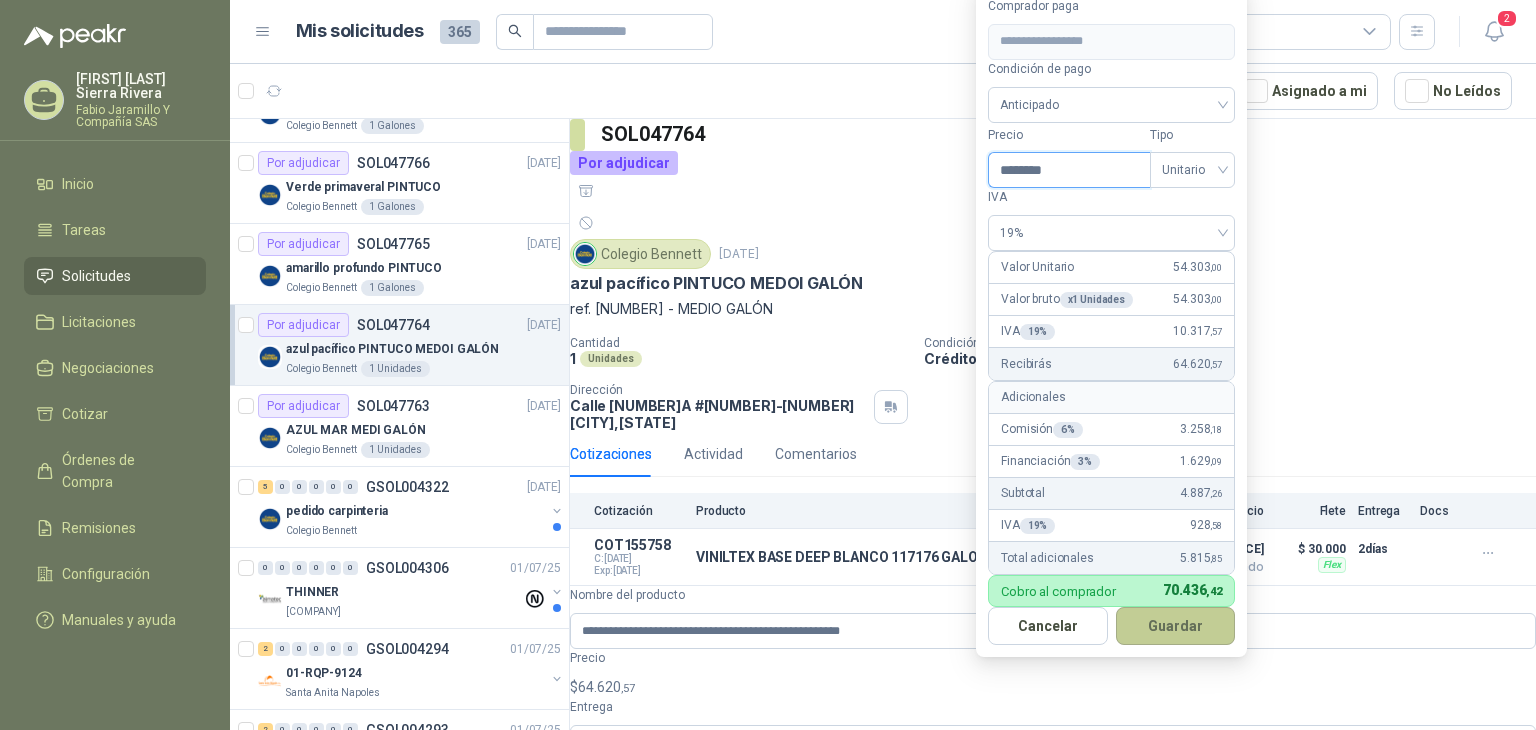 type on "********" 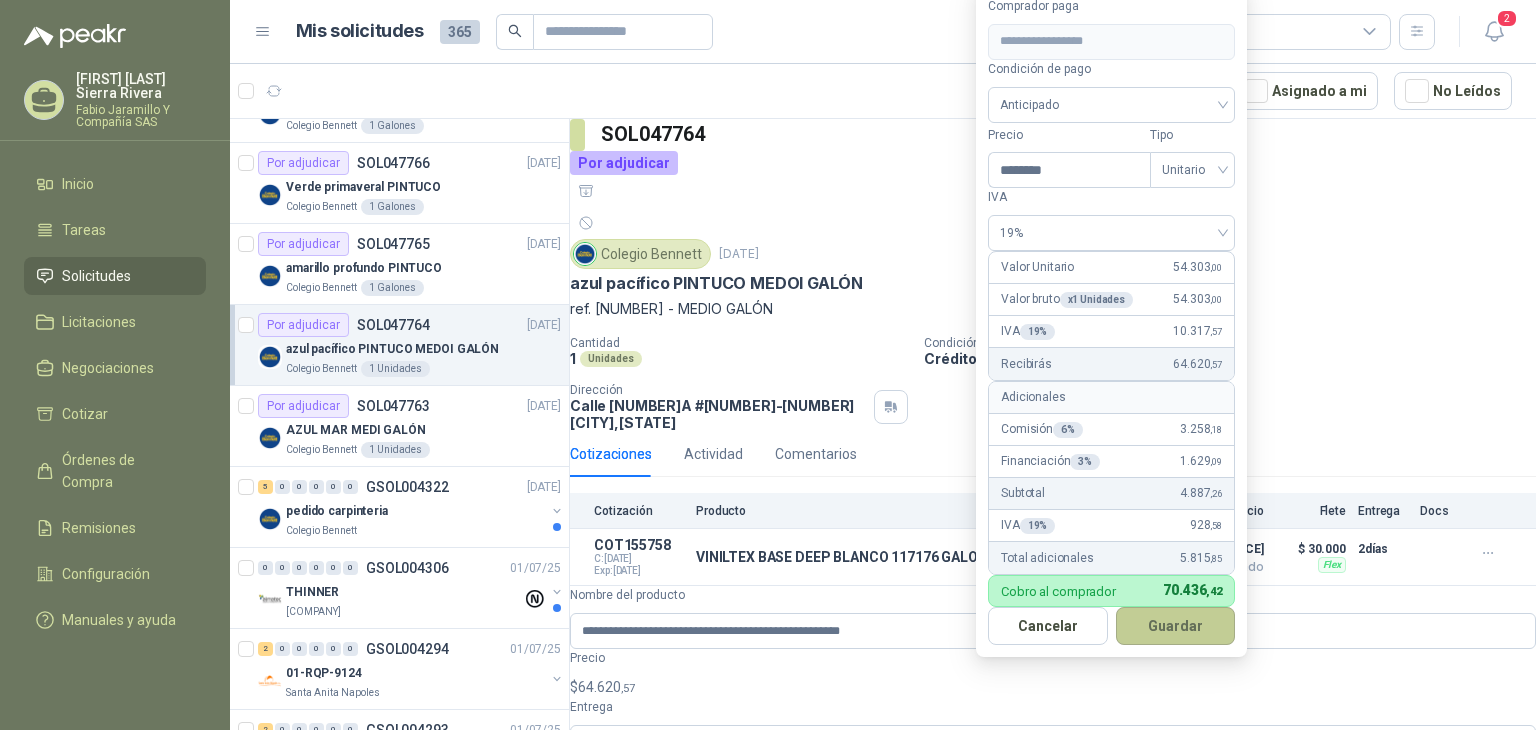click on "Guardar" at bounding box center (1176, 626) 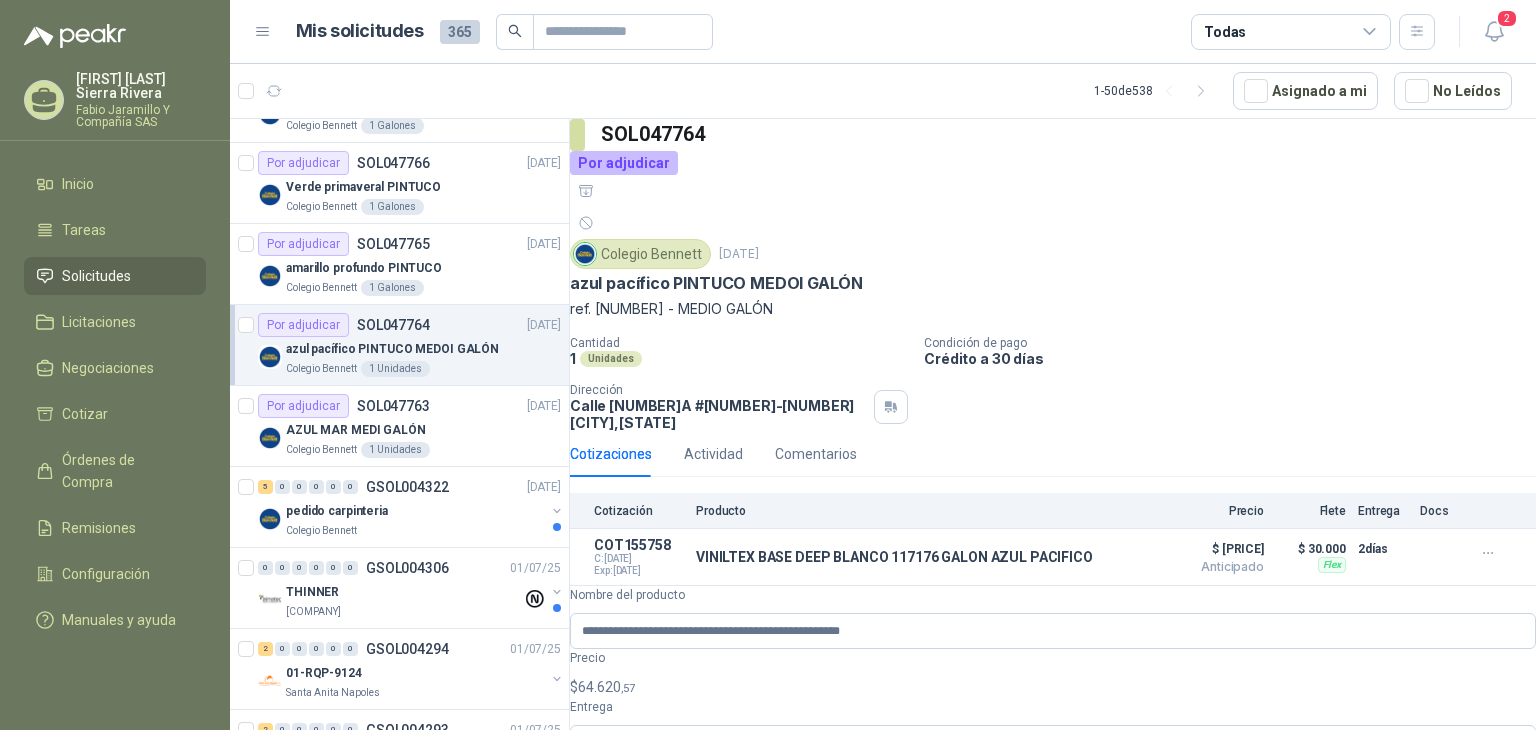 click on "**********" at bounding box center (1053, 808) 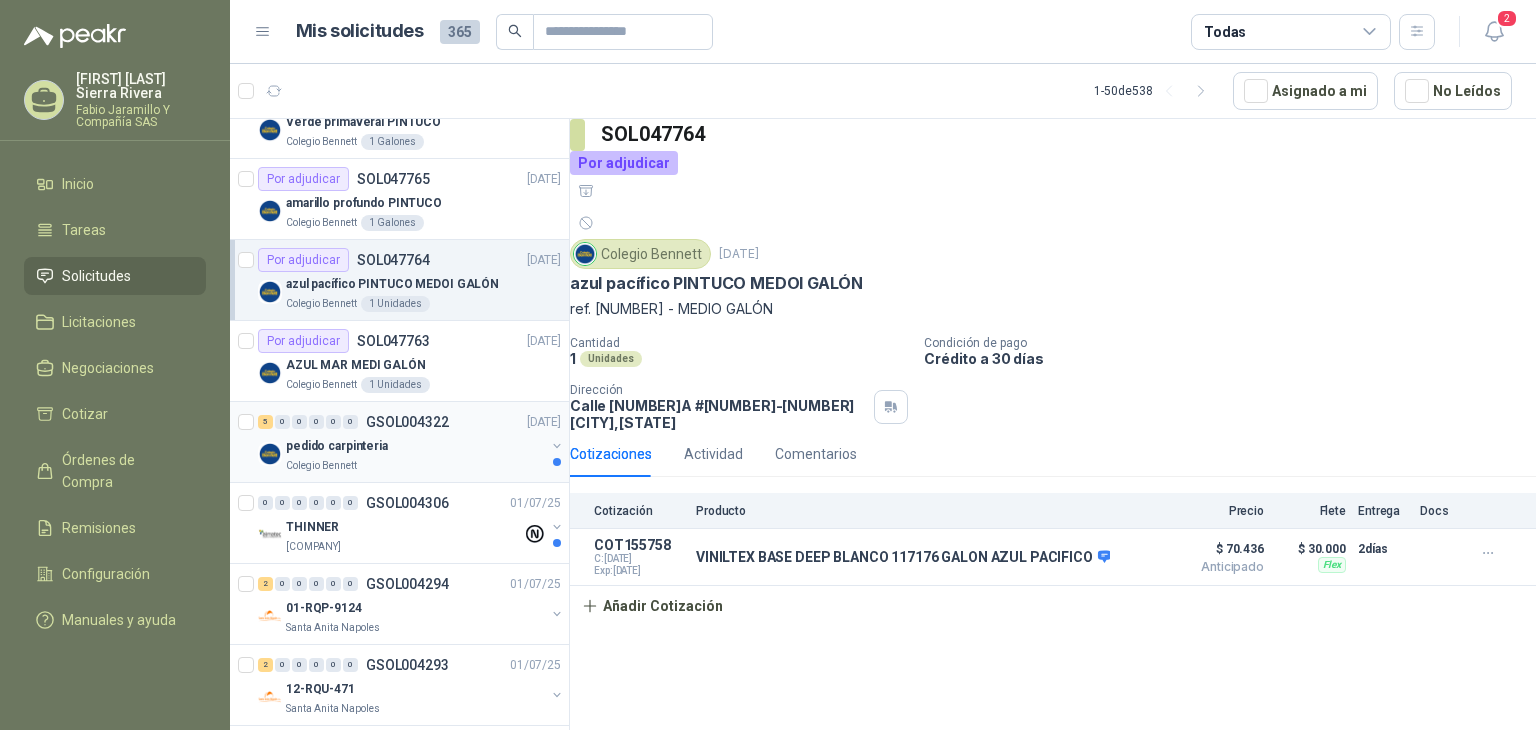 scroll, scrollTop: 400, scrollLeft: 0, axis: vertical 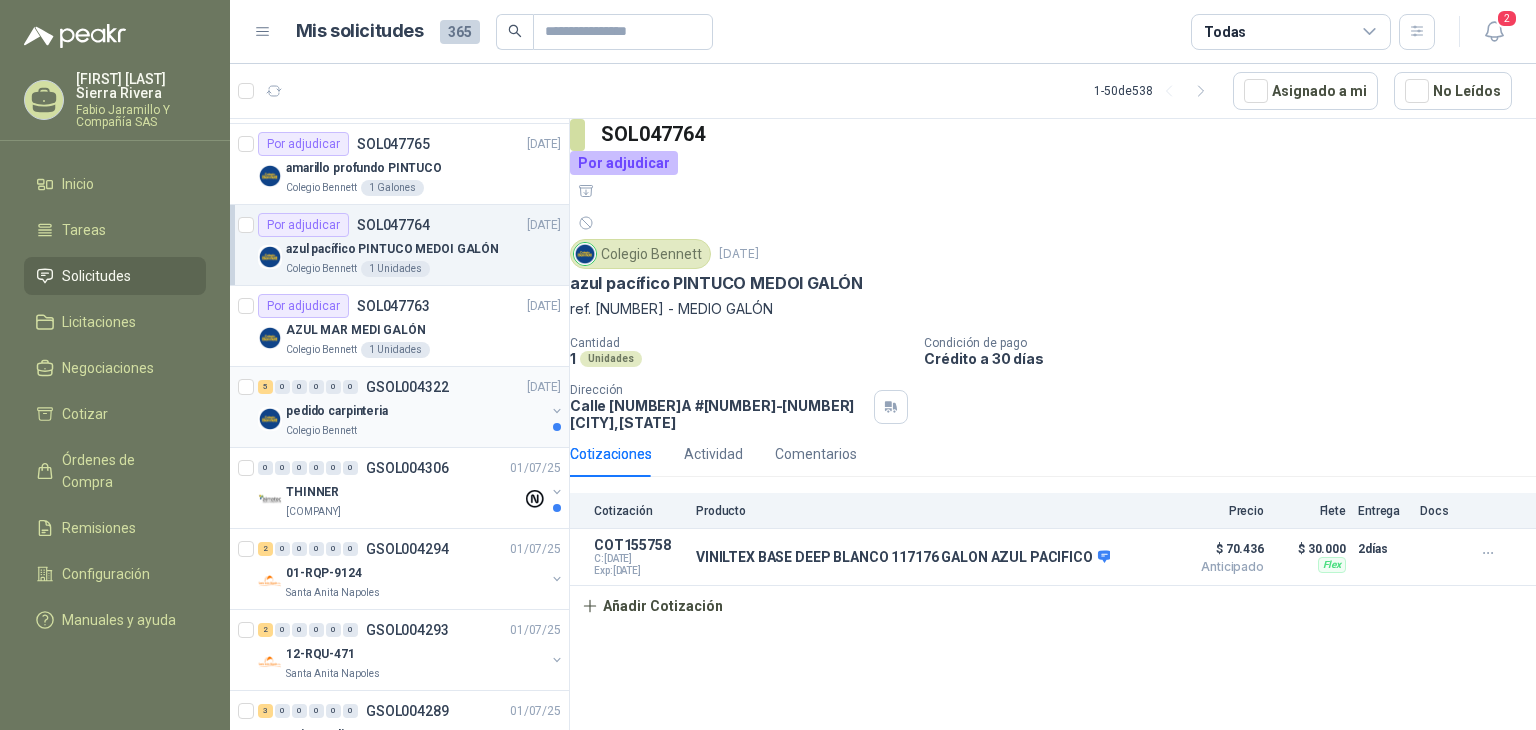 click on "[COMPANY]" at bounding box center [321, 431] 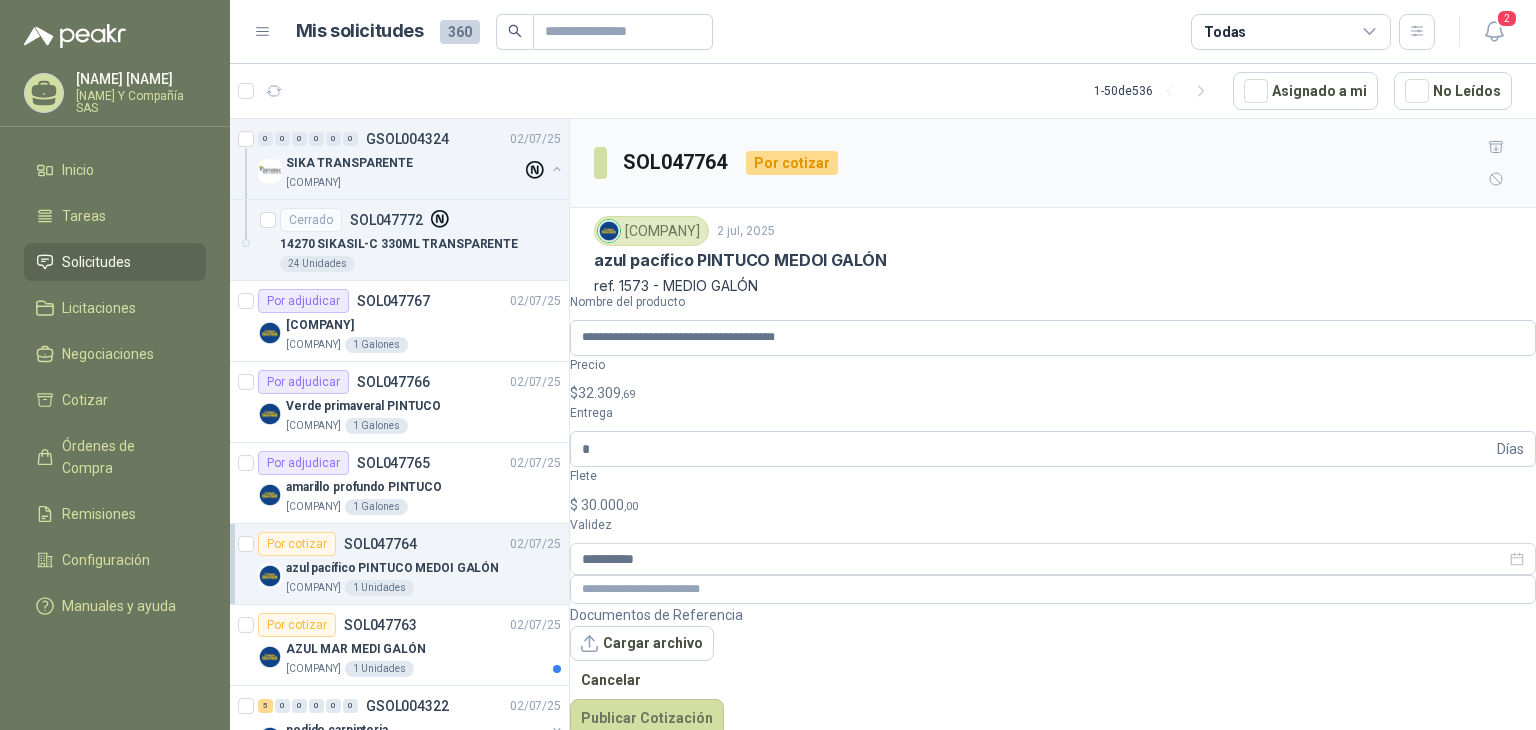scroll, scrollTop: 0, scrollLeft: 0, axis: both 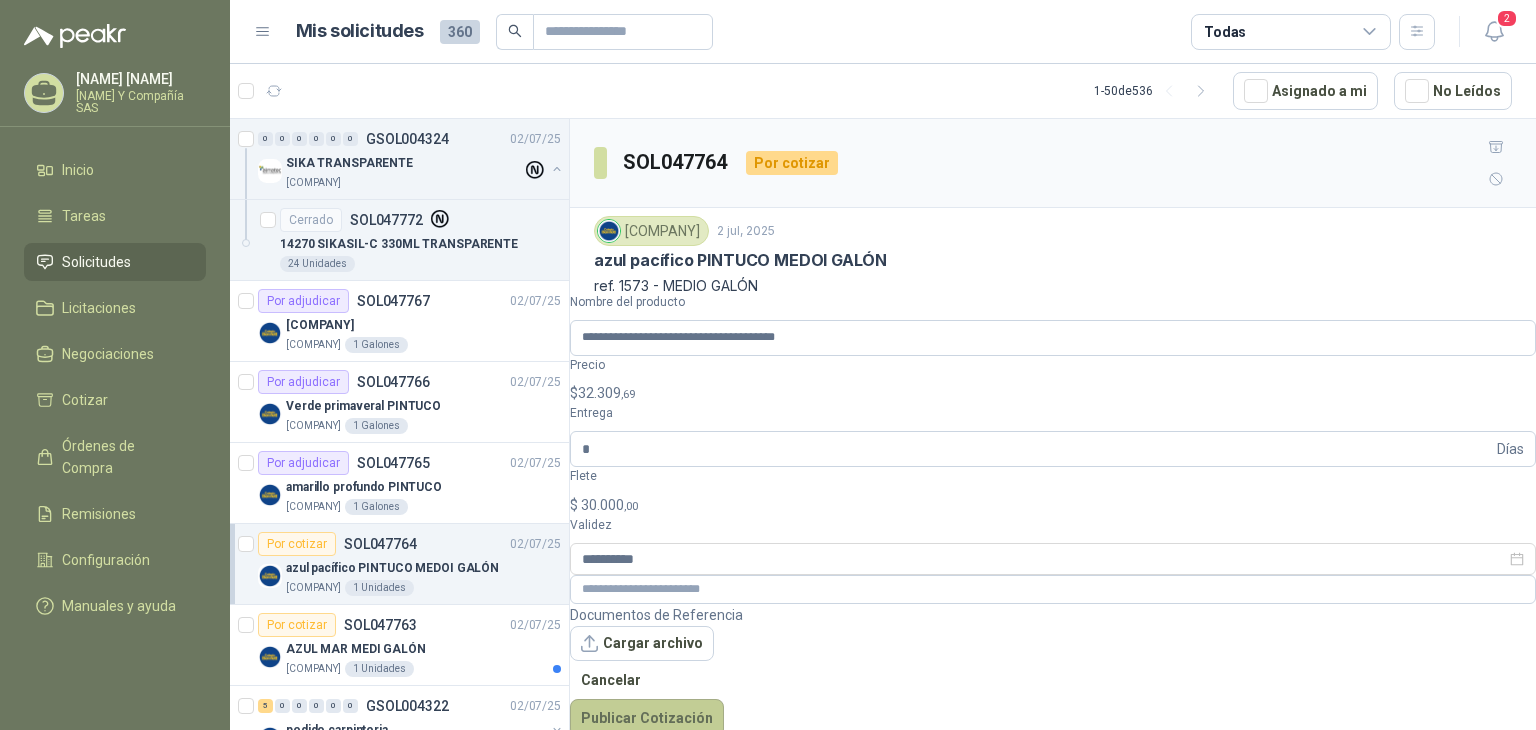 click on "Publicar Cotización" at bounding box center [647, 718] 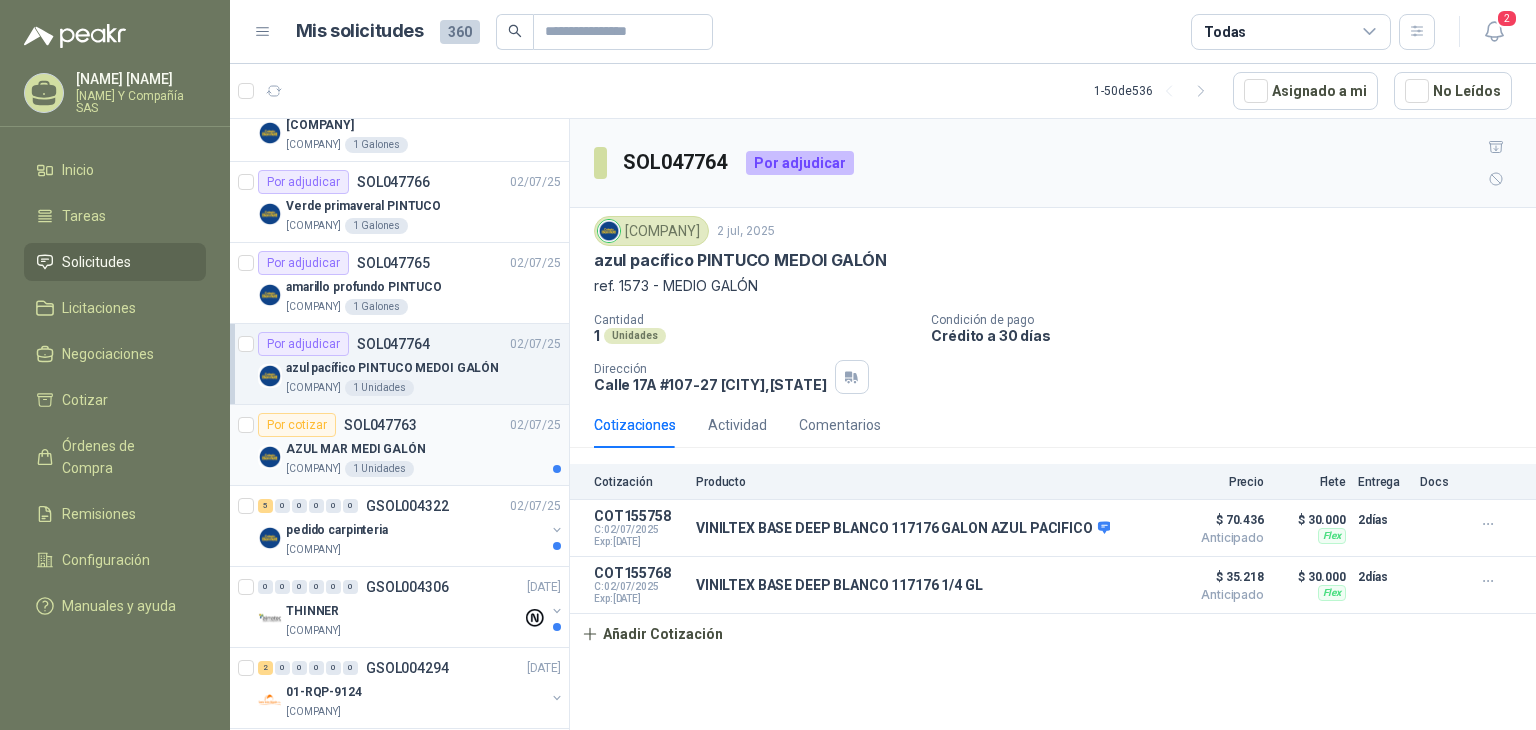 scroll, scrollTop: 0, scrollLeft: 0, axis: both 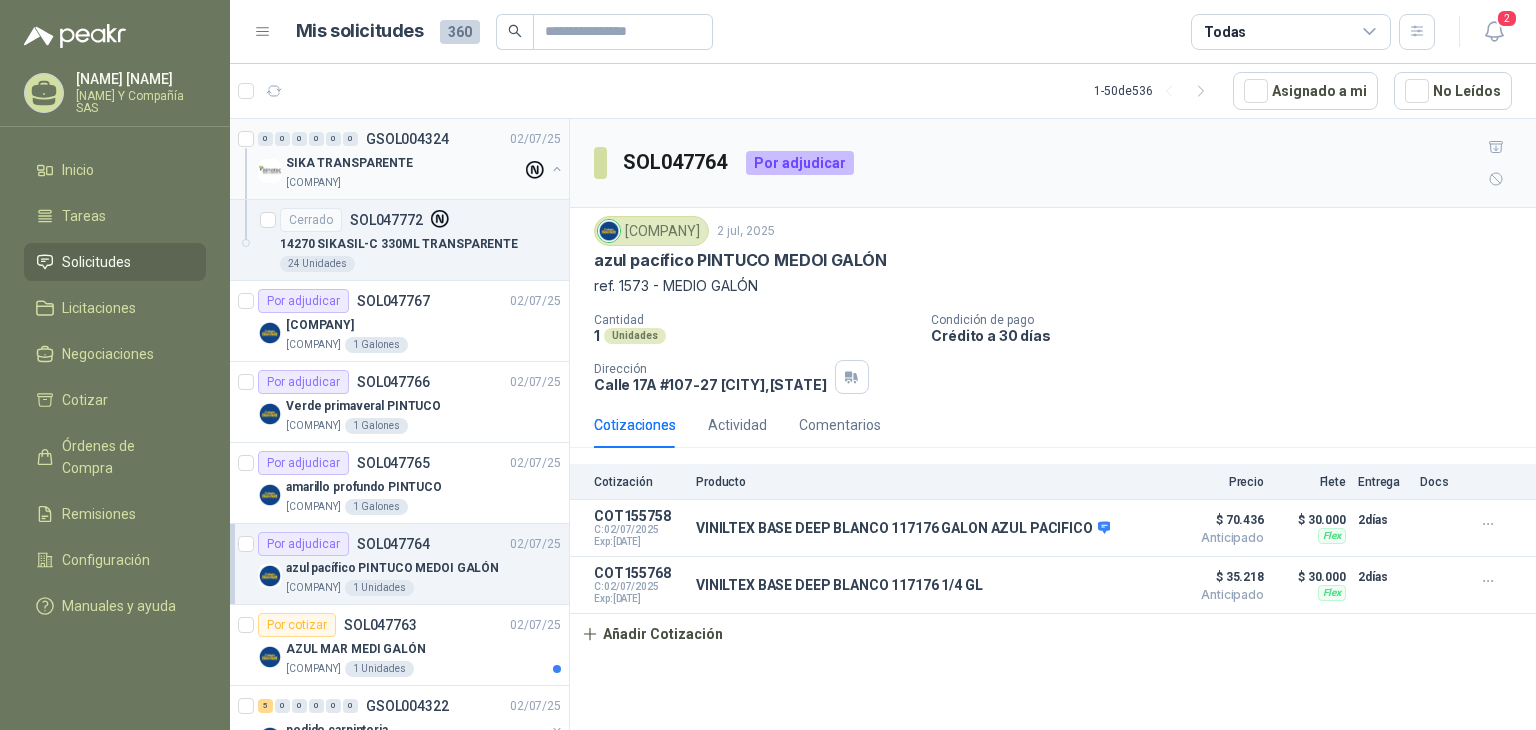 click on "[COMPANY]" at bounding box center [404, 183] 